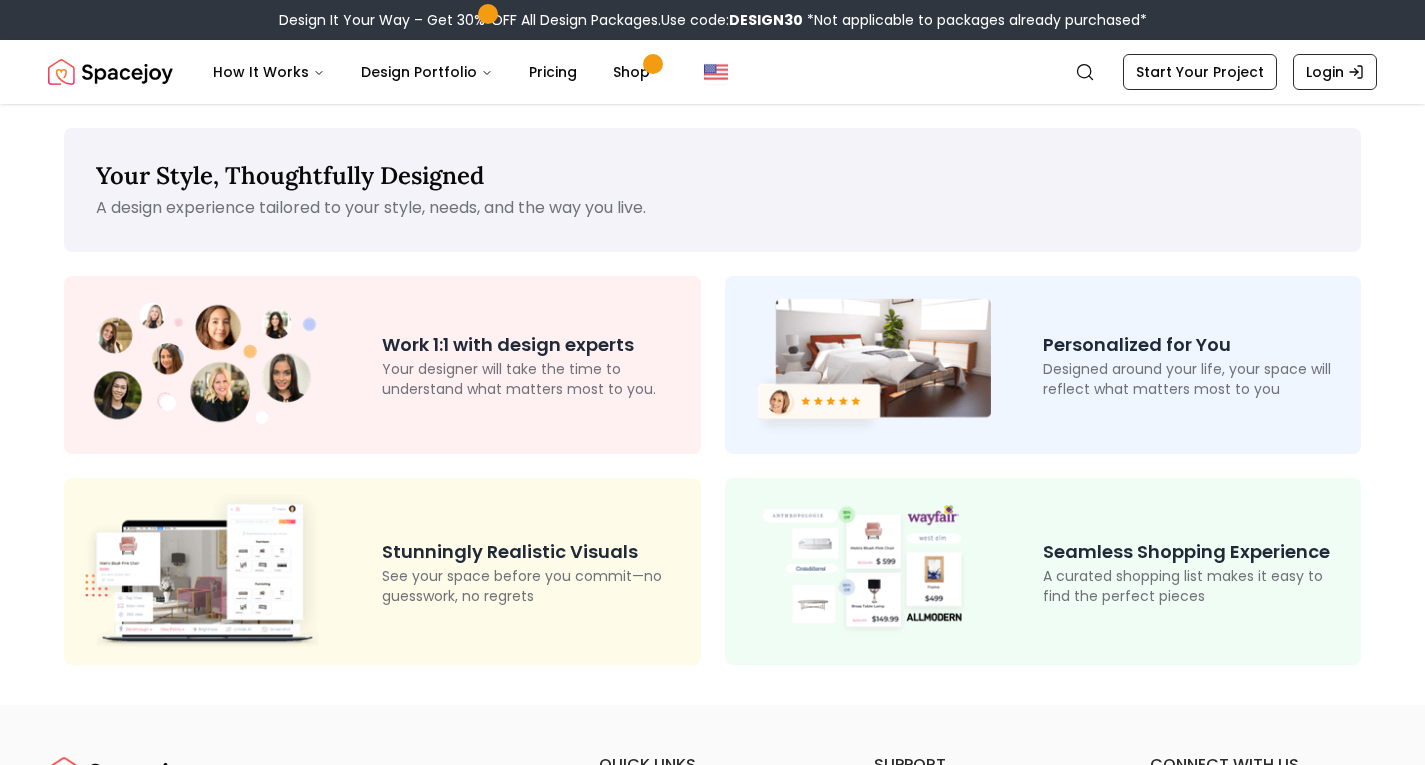 scroll, scrollTop: 0, scrollLeft: 0, axis: both 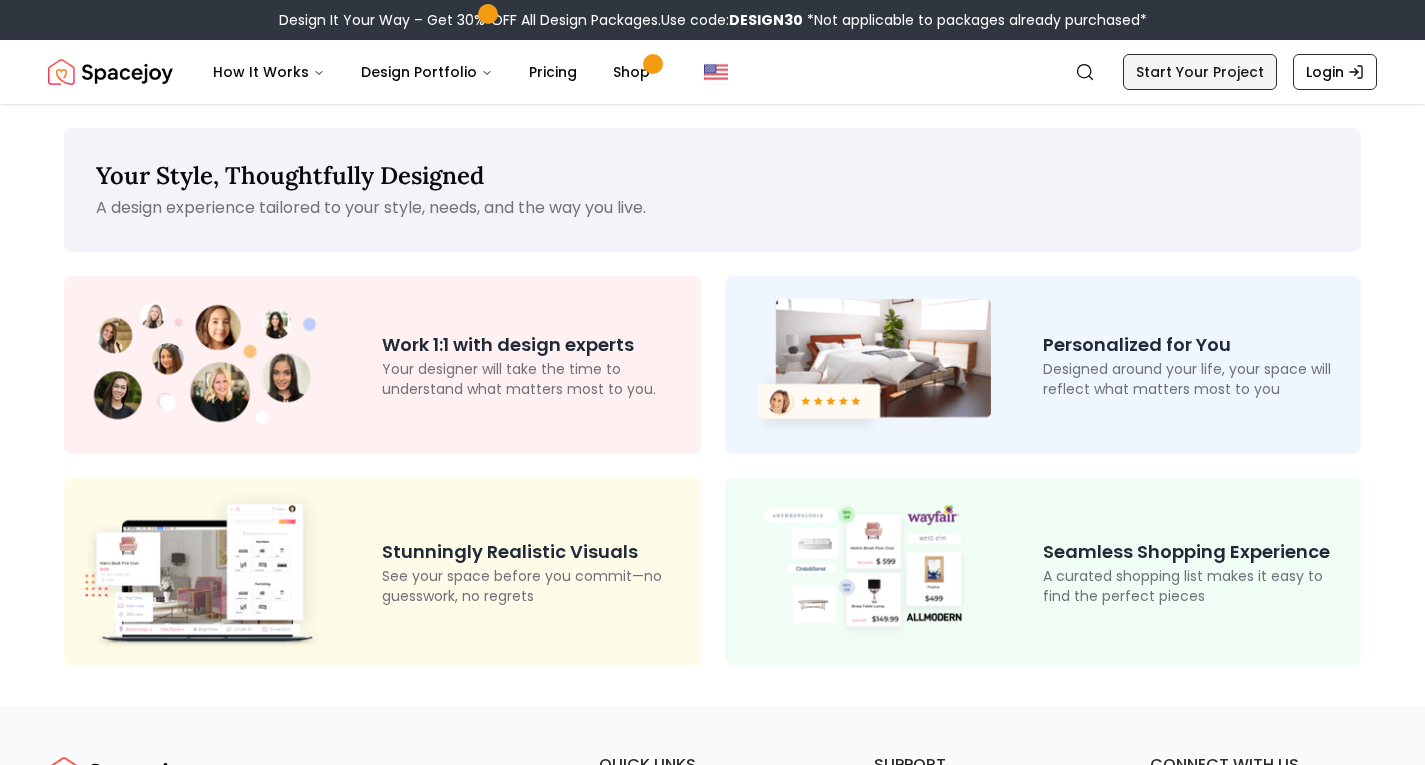 click on "Start Your Project" at bounding box center (1200, 72) 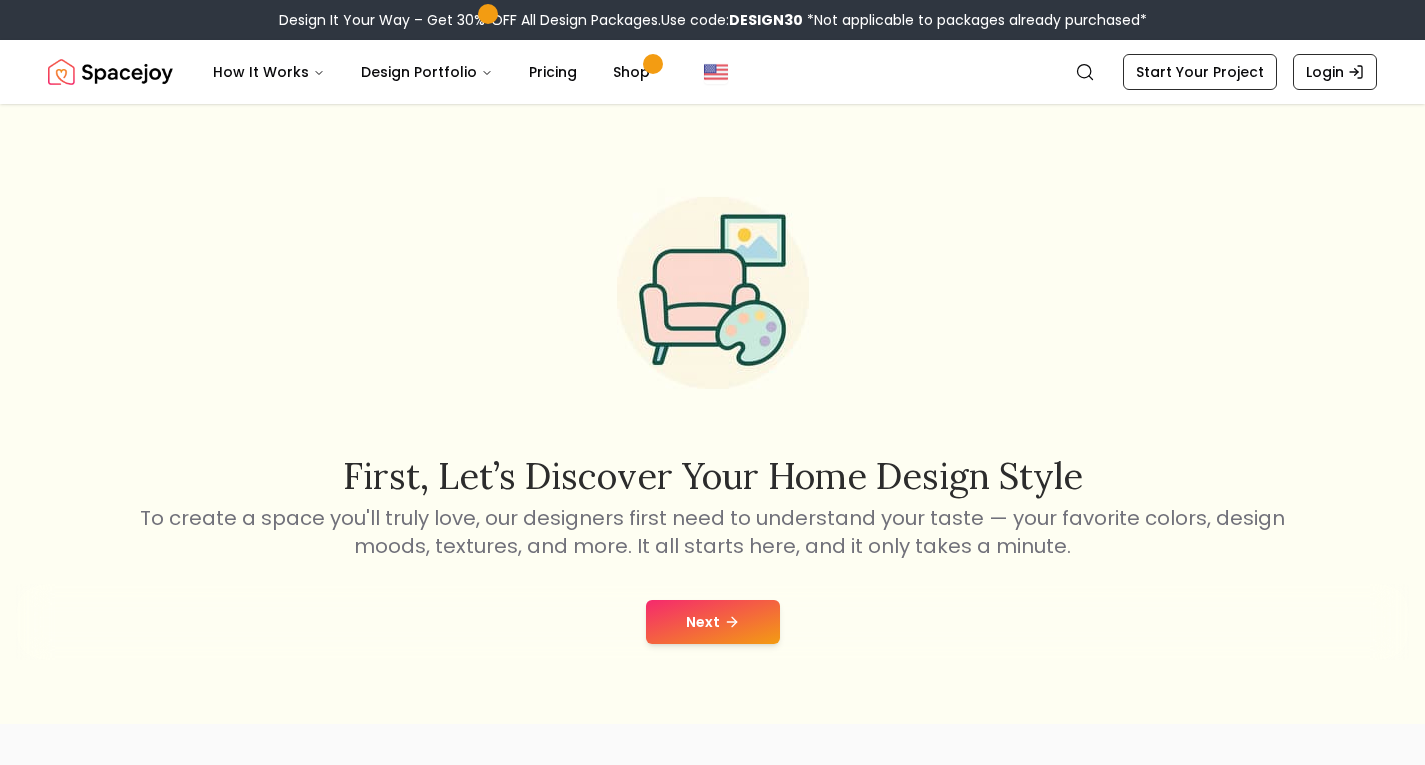 click 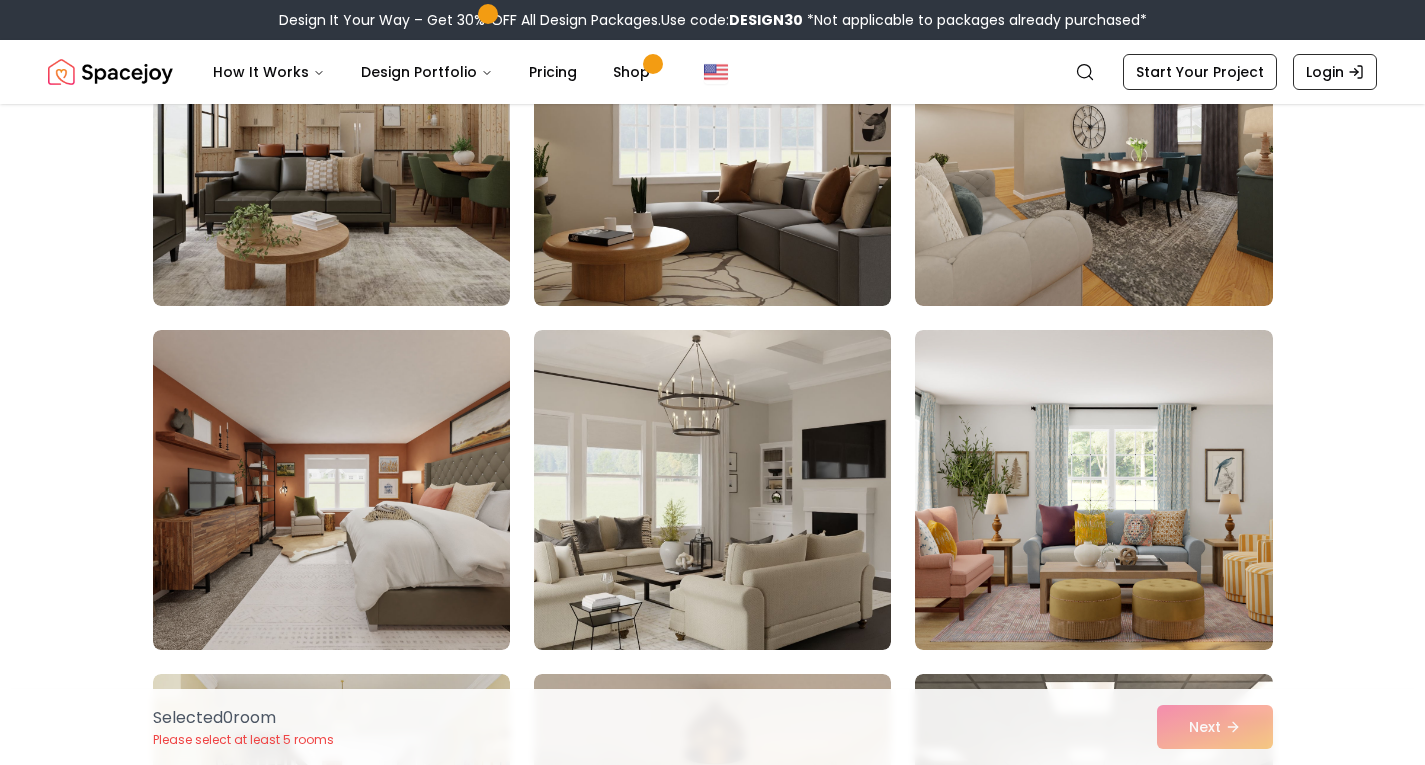 scroll, scrollTop: 10260, scrollLeft: 0, axis: vertical 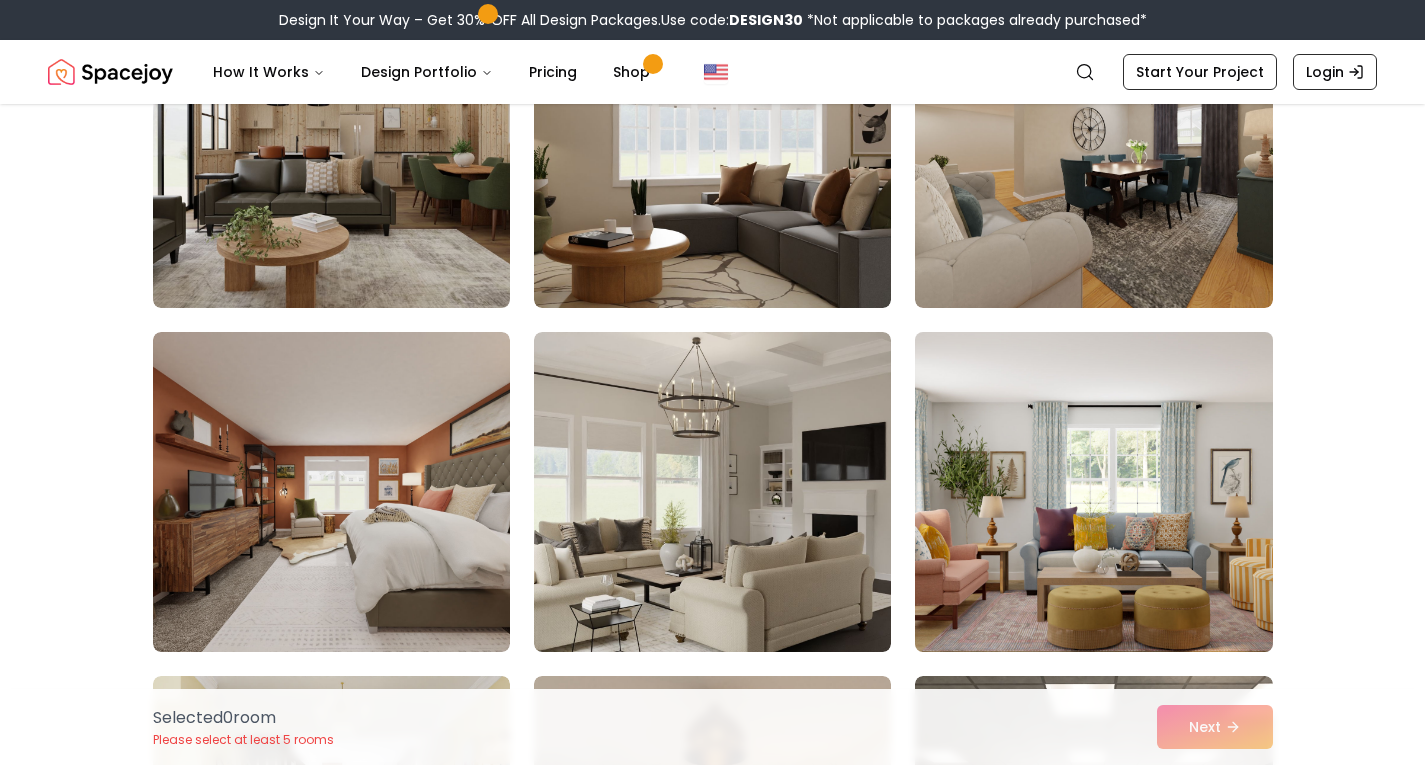 click at bounding box center [1093, 492] 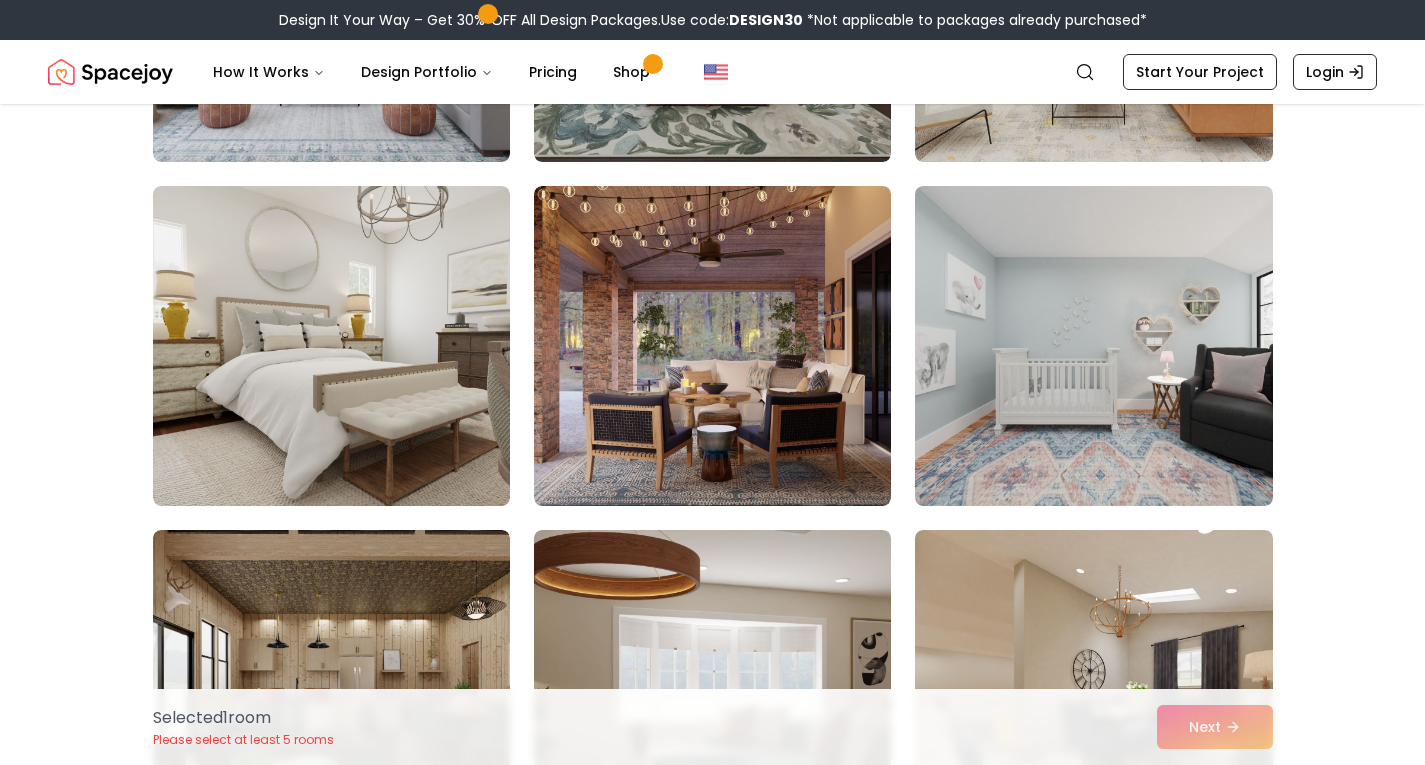 scroll, scrollTop: 9716, scrollLeft: 0, axis: vertical 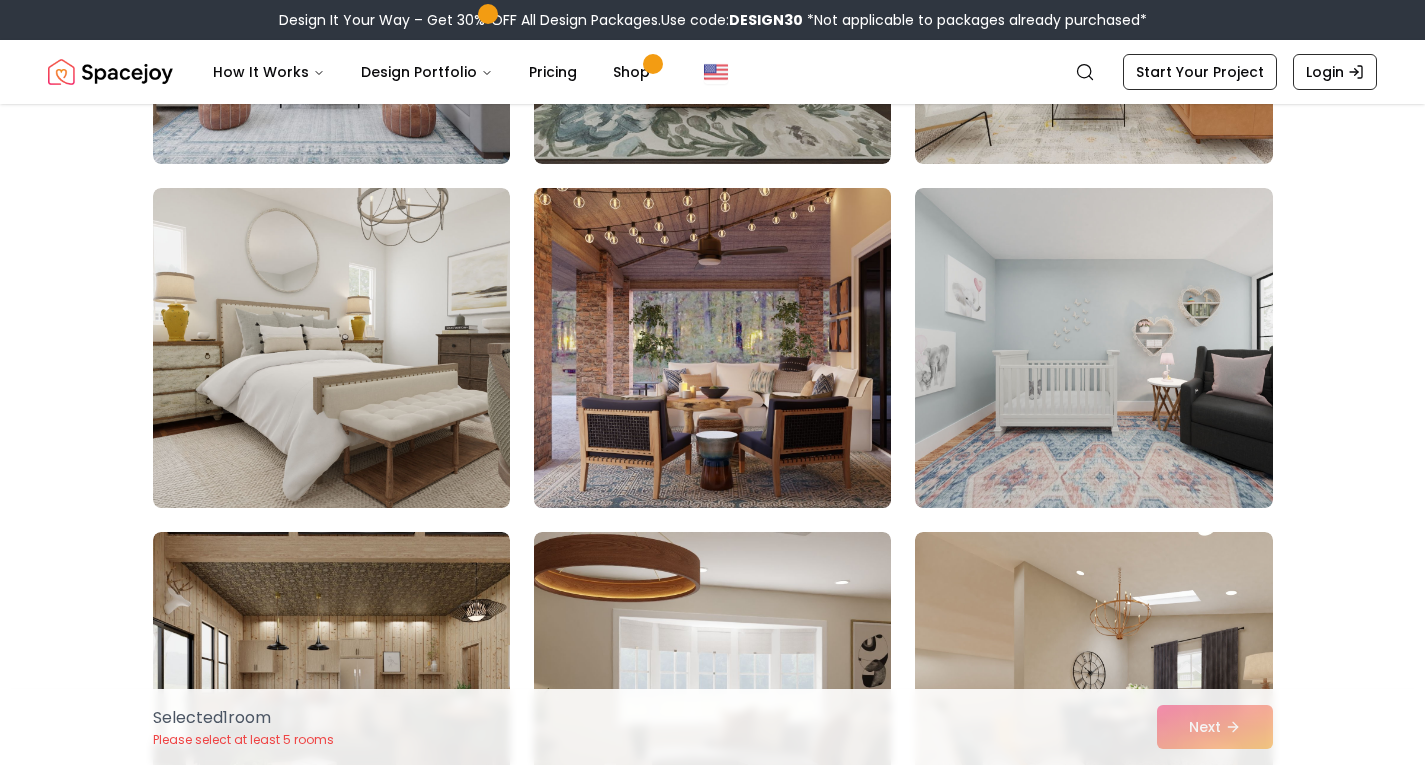 click at bounding box center [712, 348] 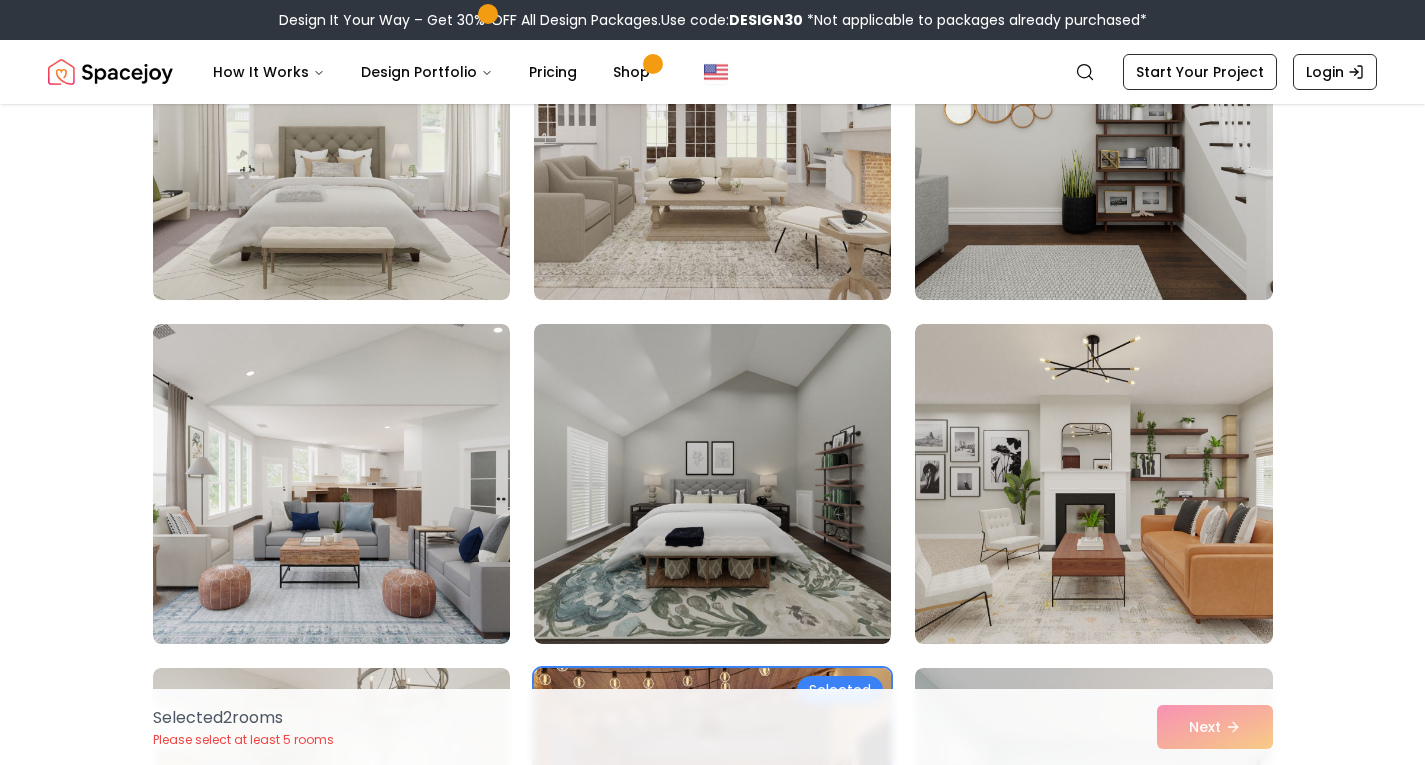 scroll, scrollTop: 9227, scrollLeft: 0, axis: vertical 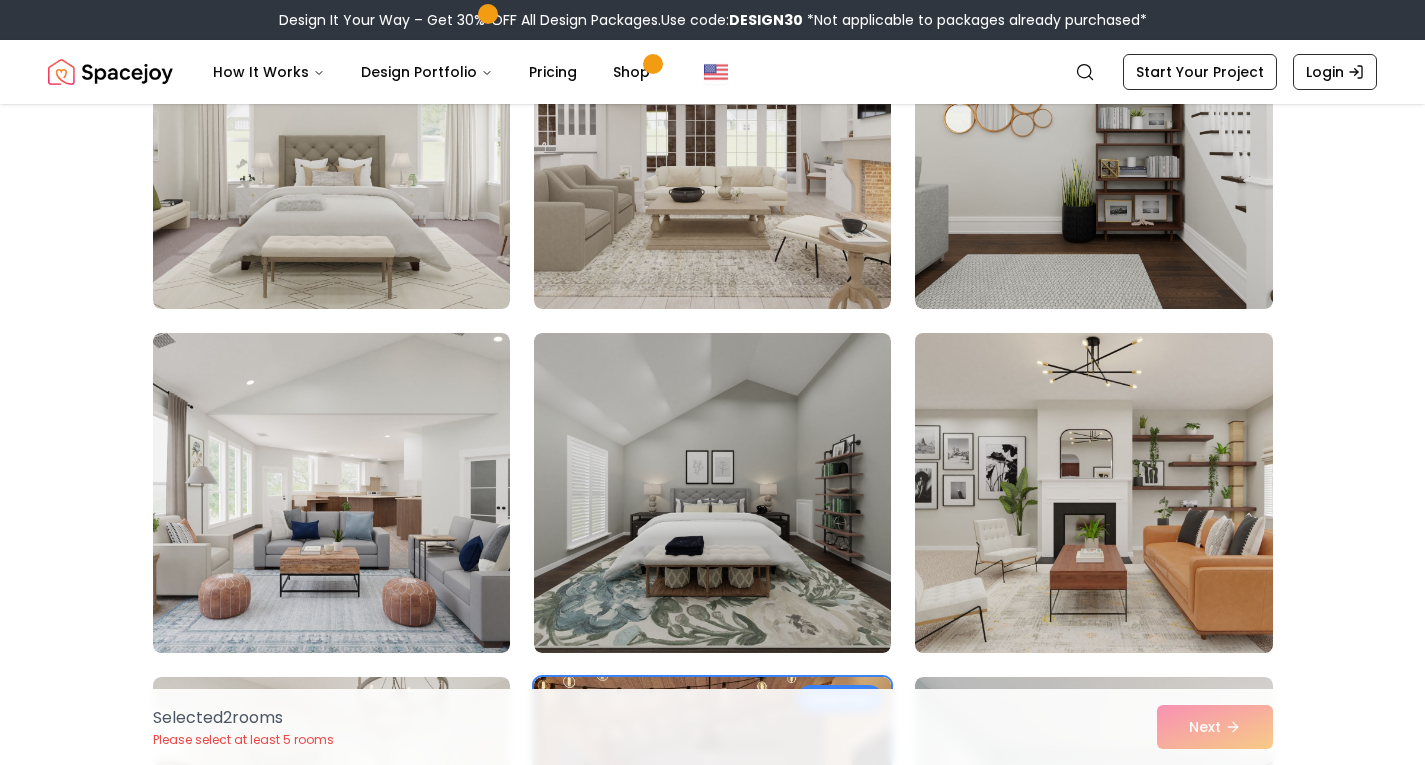 click at bounding box center (1093, 493) 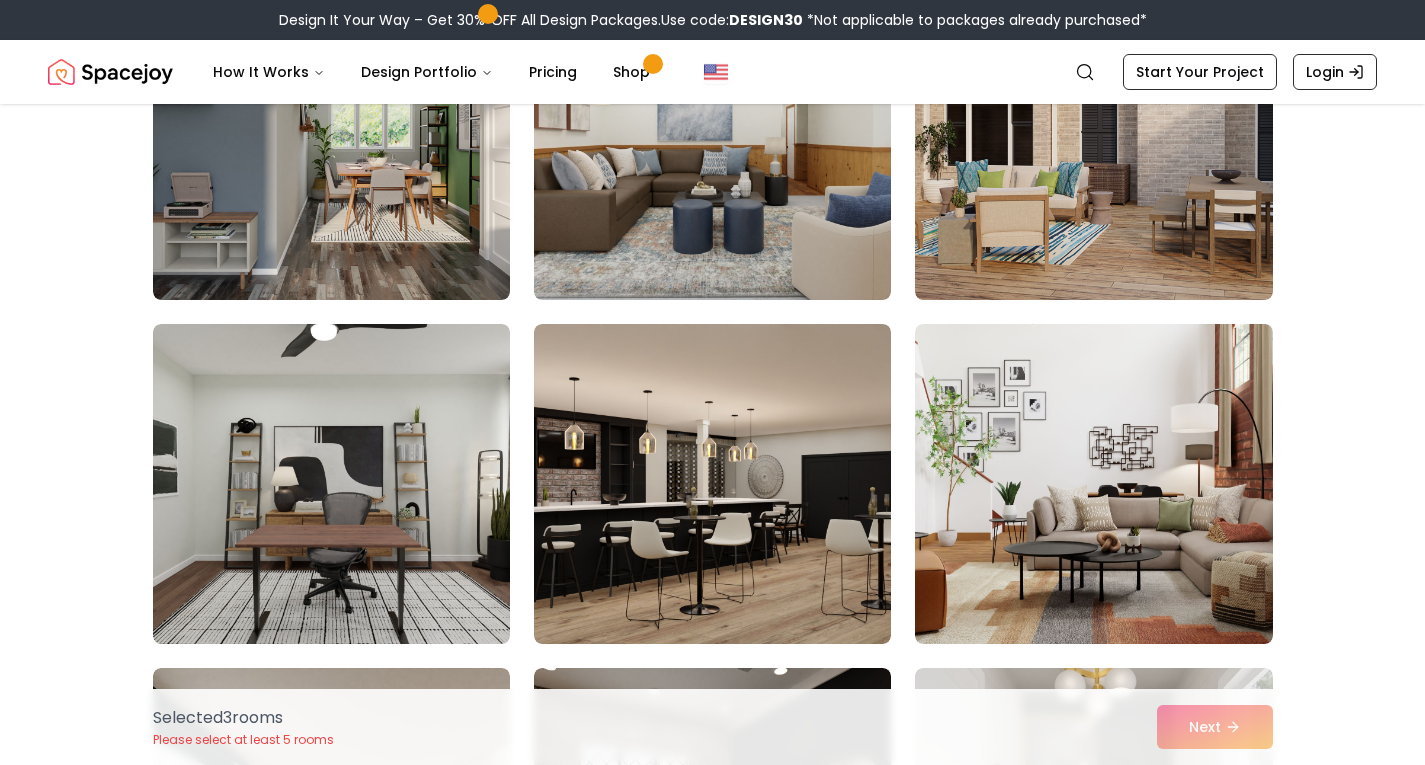 scroll, scrollTop: 8195, scrollLeft: 0, axis: vertical 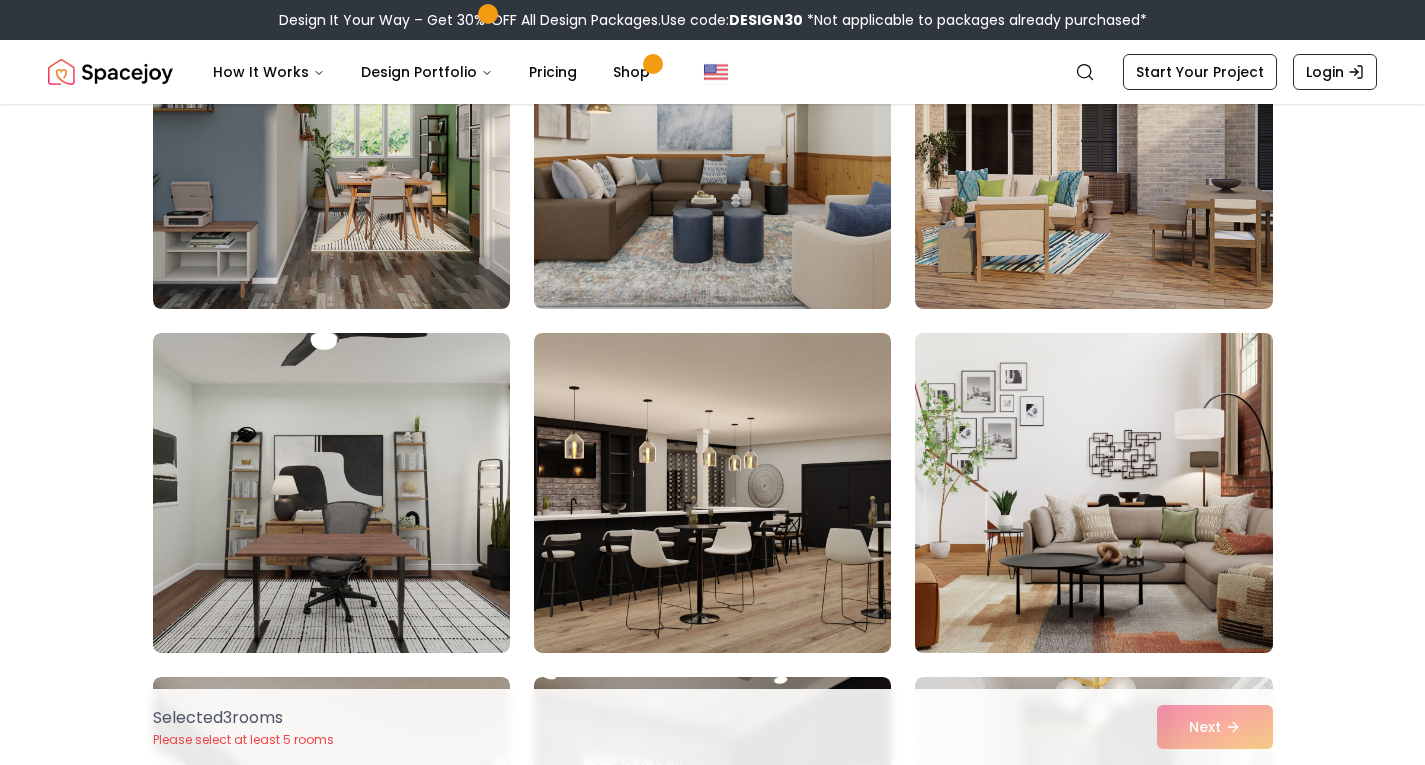 click at bounding box center (1093, 493) 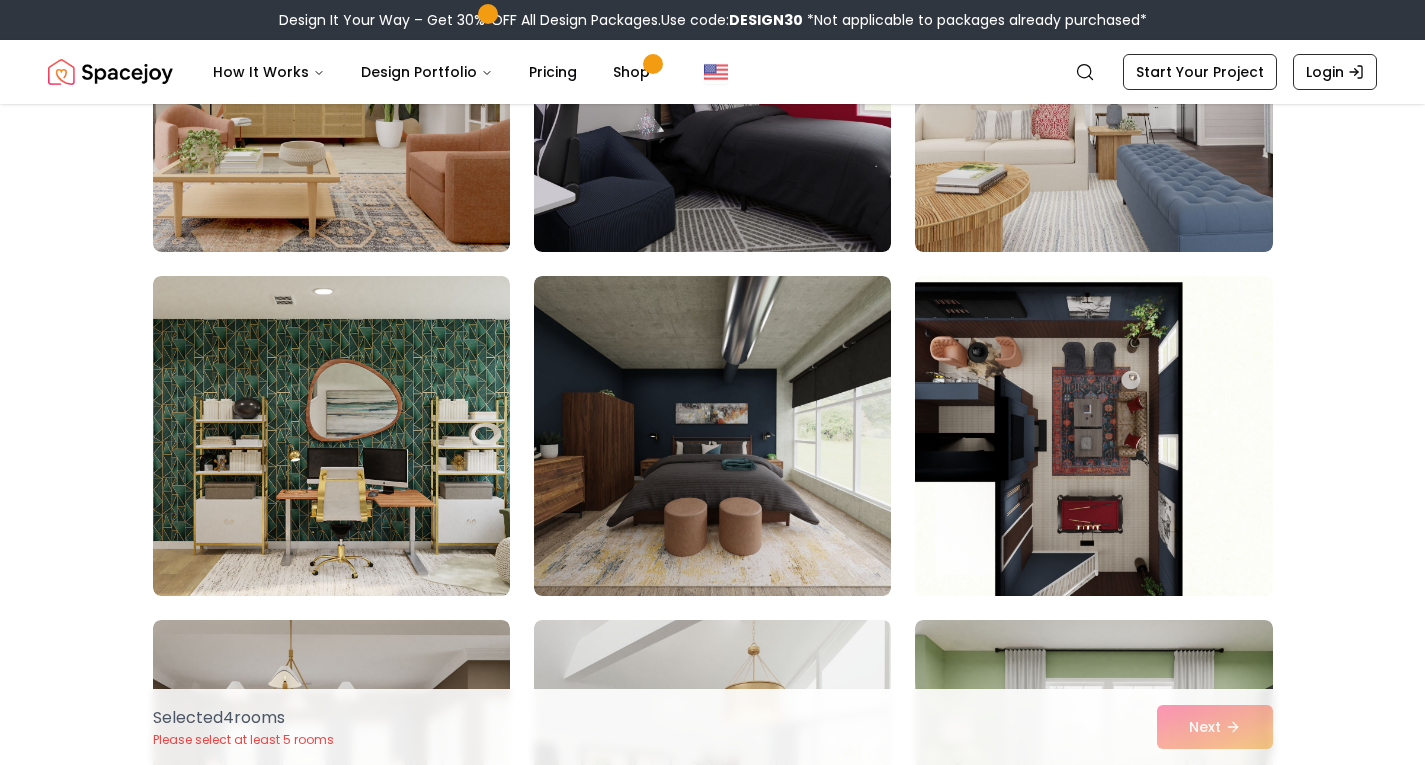 scroll, scrollTop: 6872, scrollLeft: 0, axis: vertical 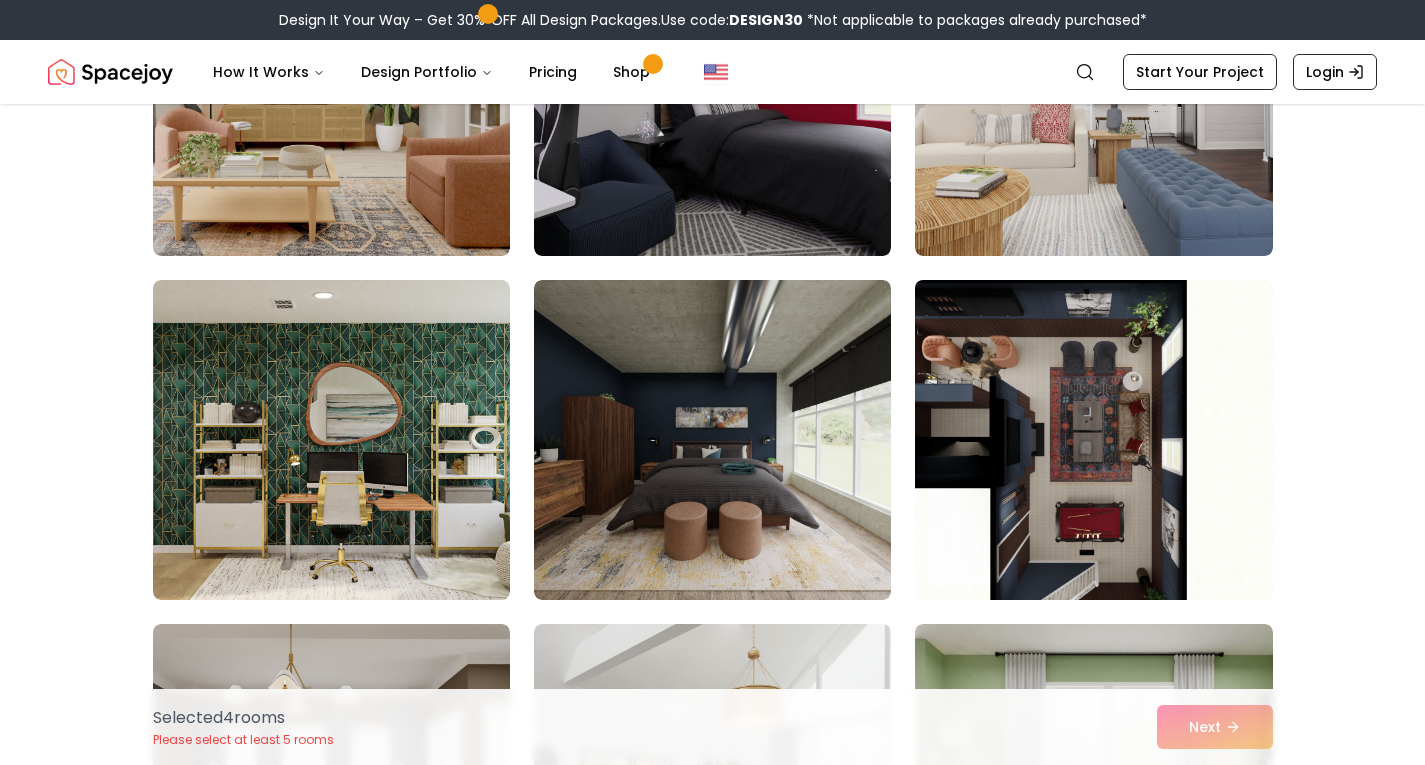 click at bounding box center [1093, 440] 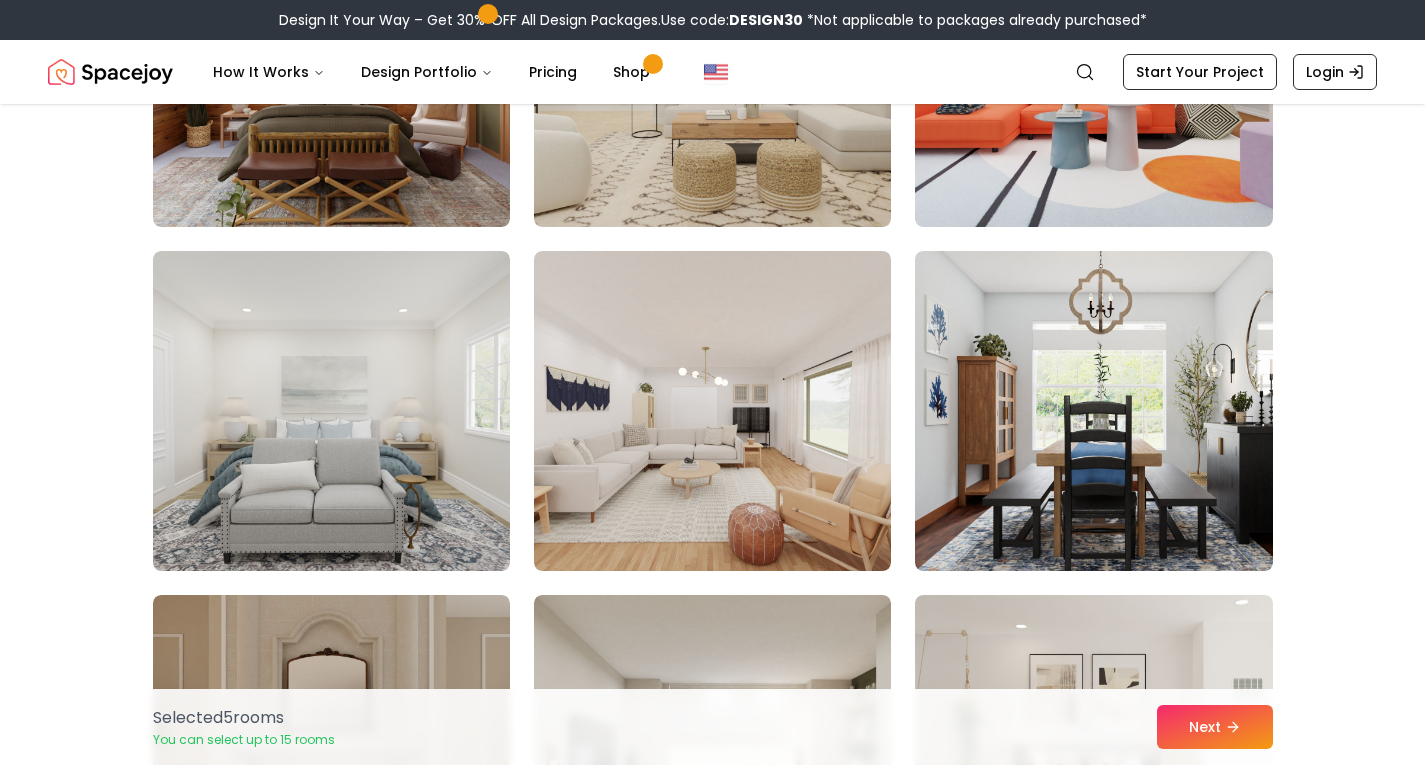 scroll, scrollTop: 4492, scrollLeft: 0, axis: vertical 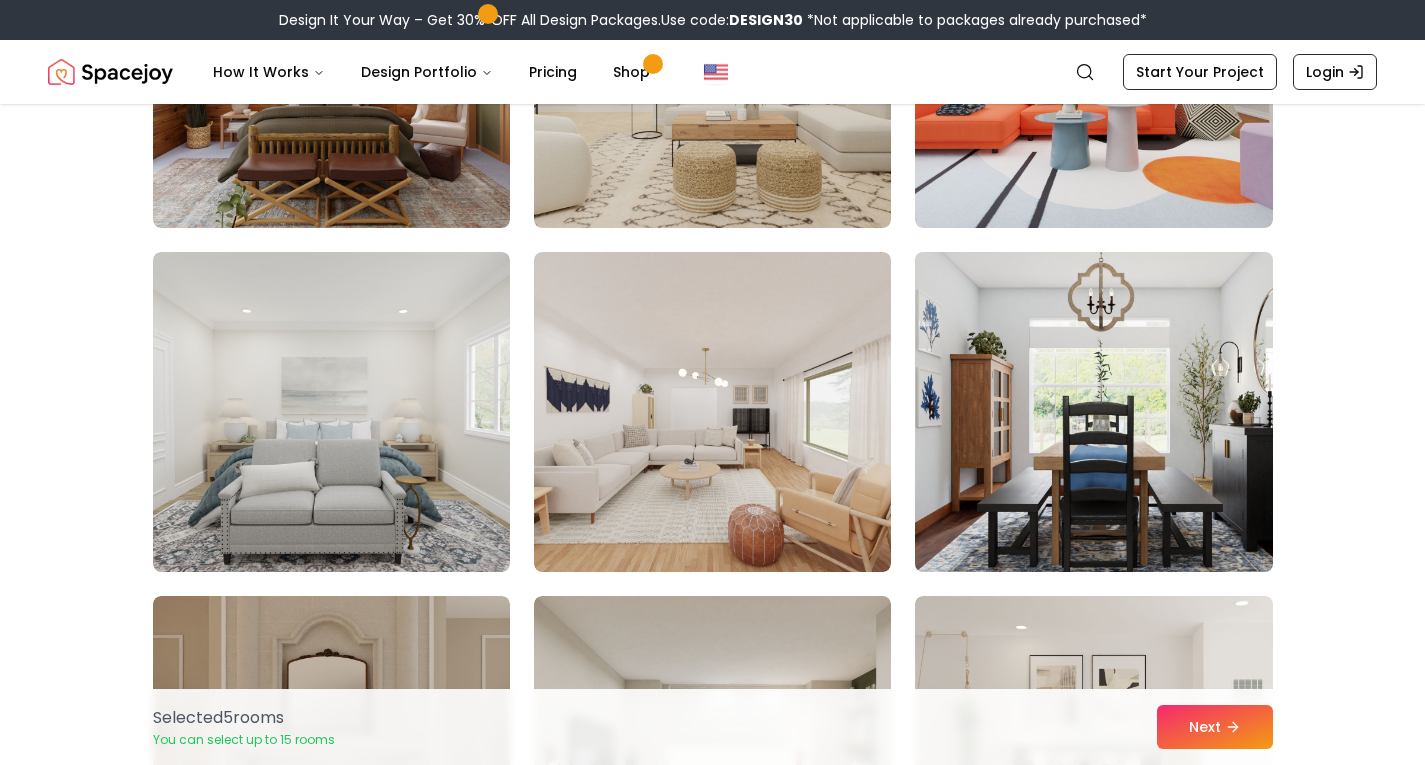 click at bounding box center (1093, 412) 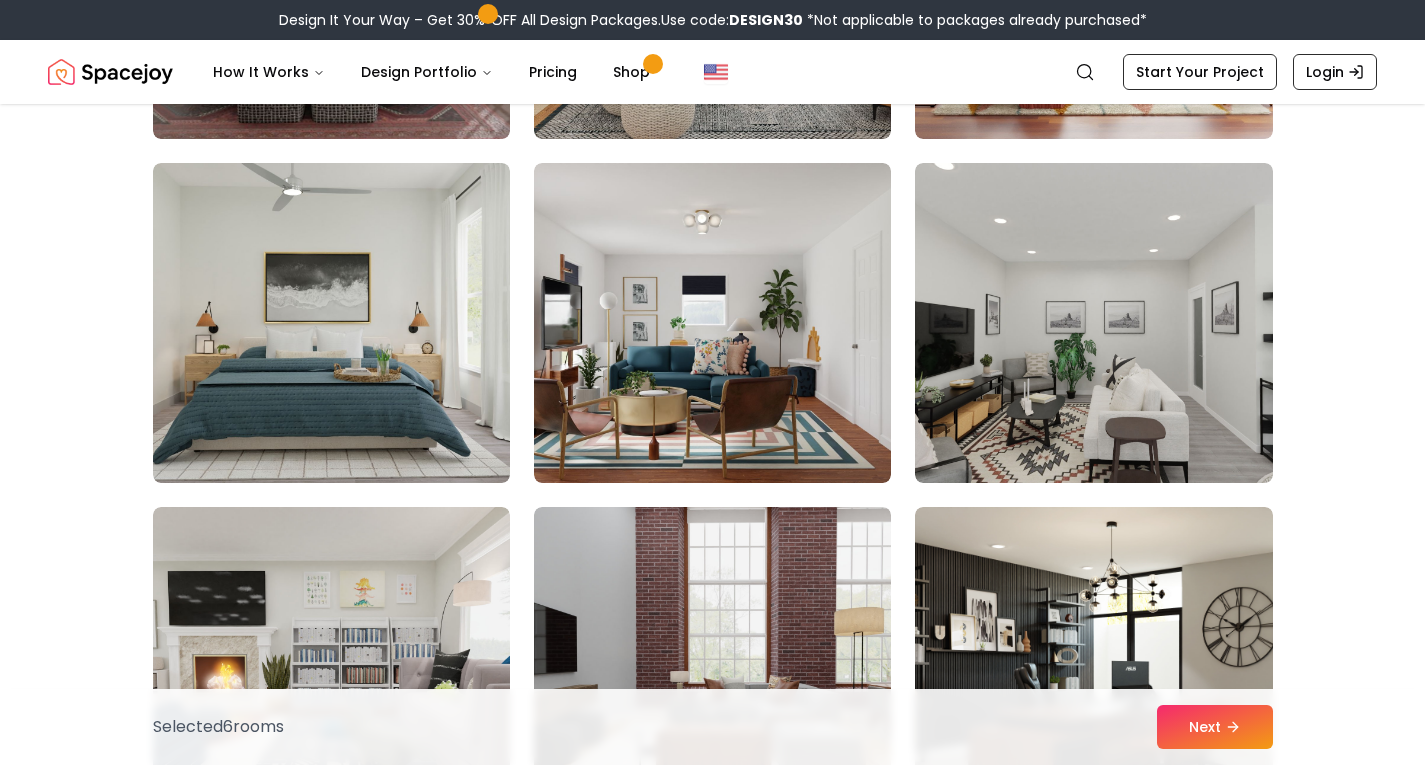 scroll, scrollTop: 2853, scrollLeft: 0, axis: vertical 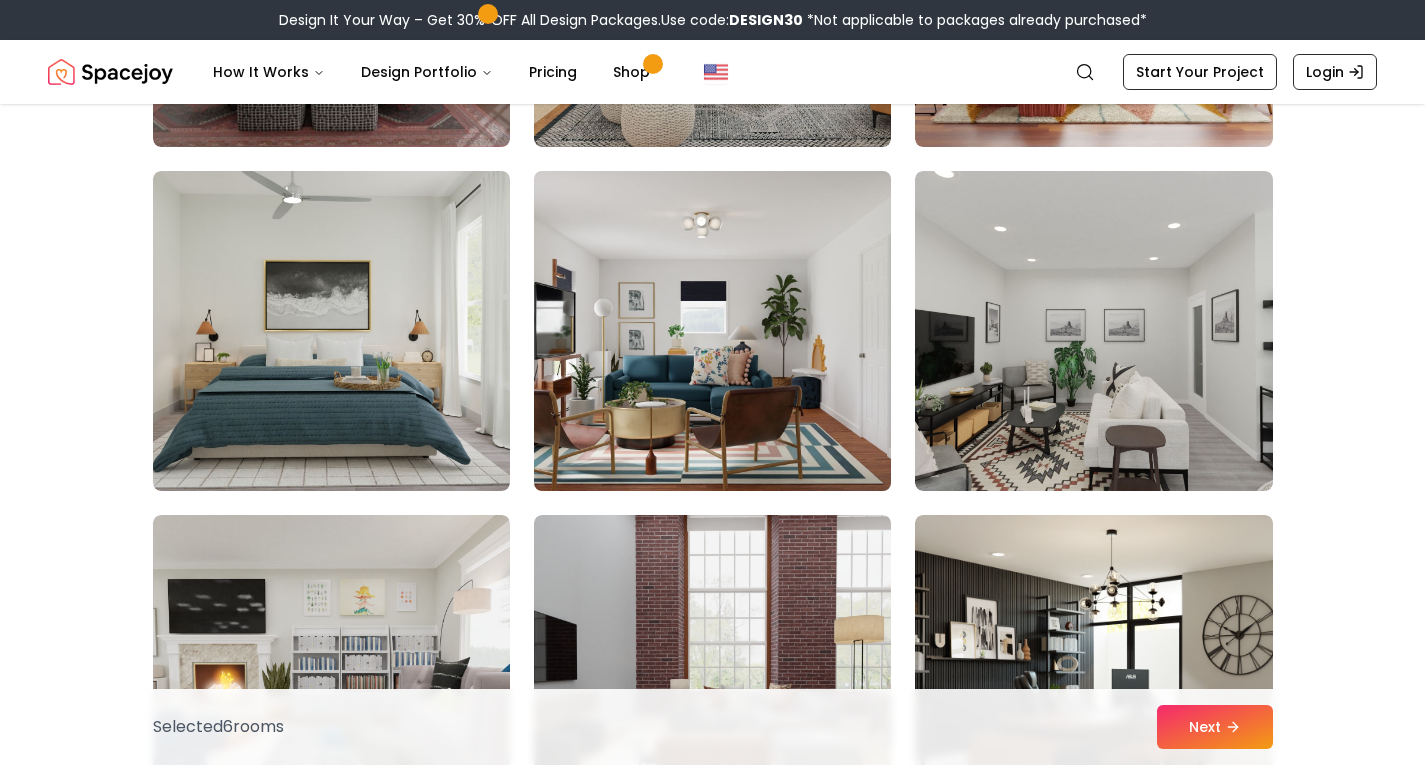 click at bounding box center [712, 331] 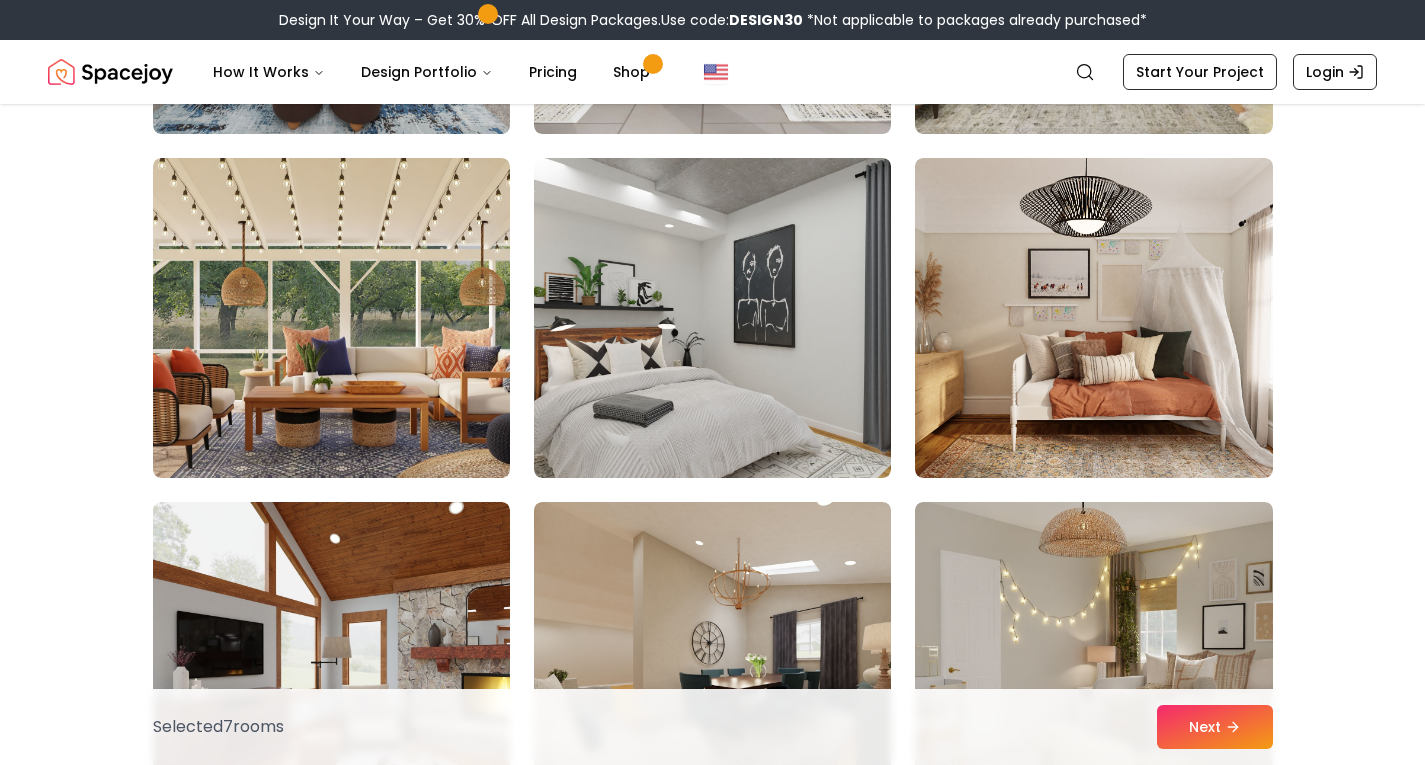 scroll, scrollTop: 1831, scrollLeft: 0, axis: vertical 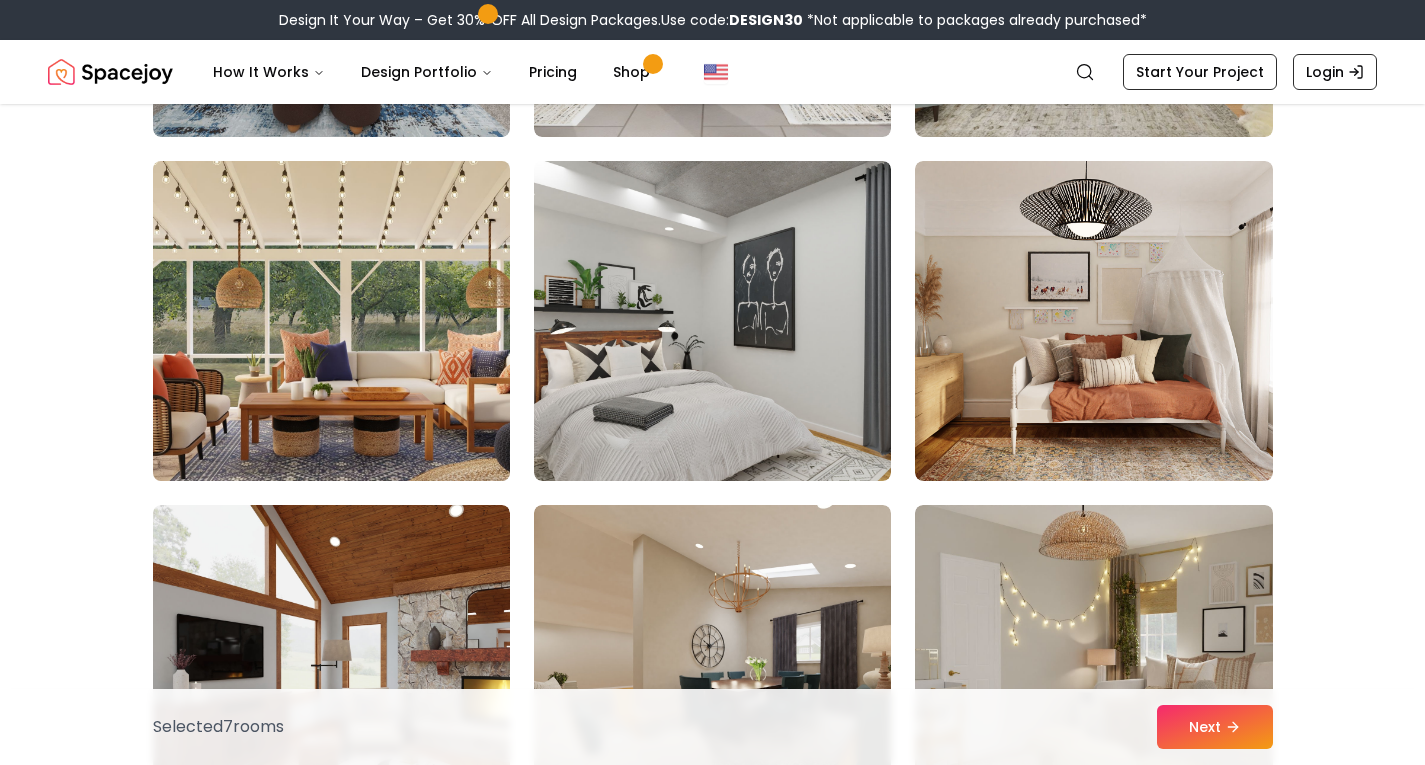 click at bounding box center (331, 321) 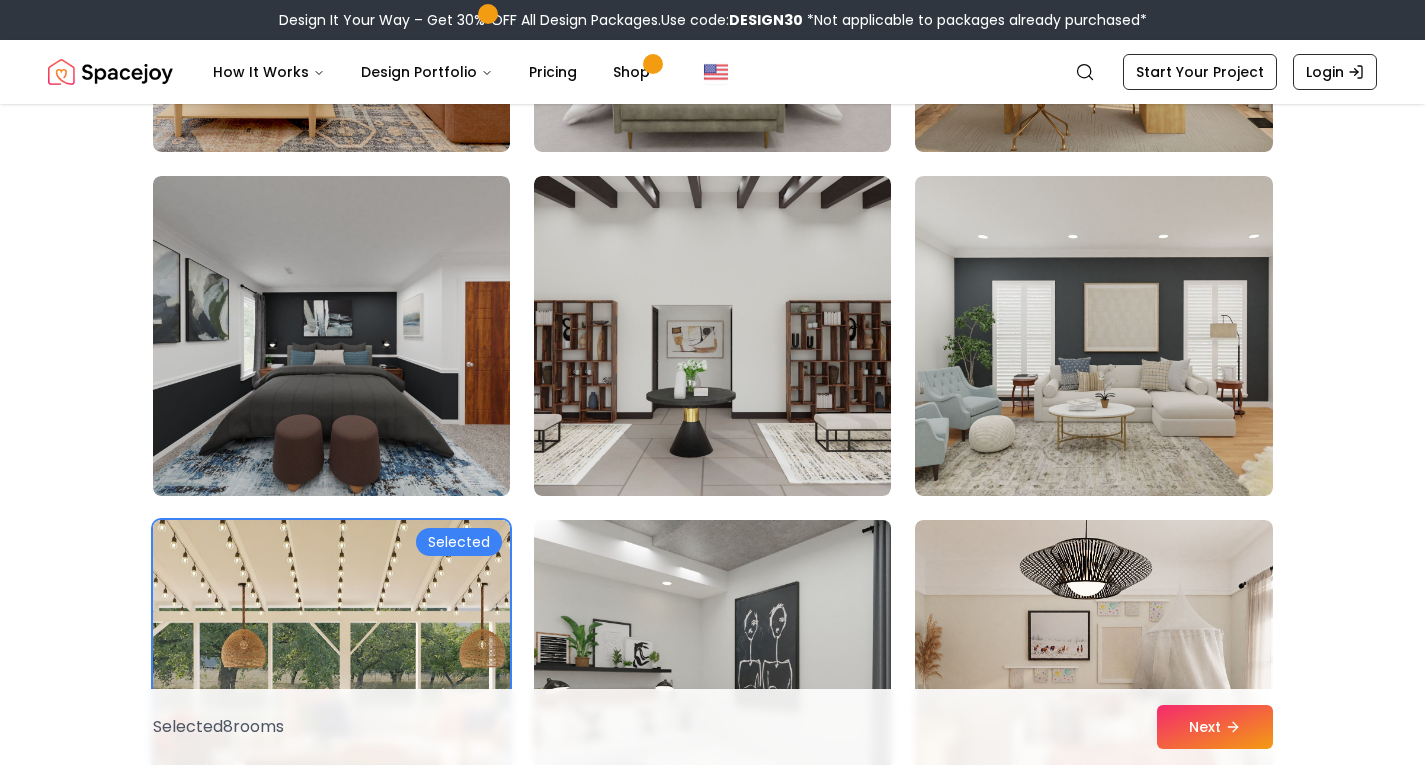 scroll, scrollTop: 1471, scrollLeft: 0, axis: vertical 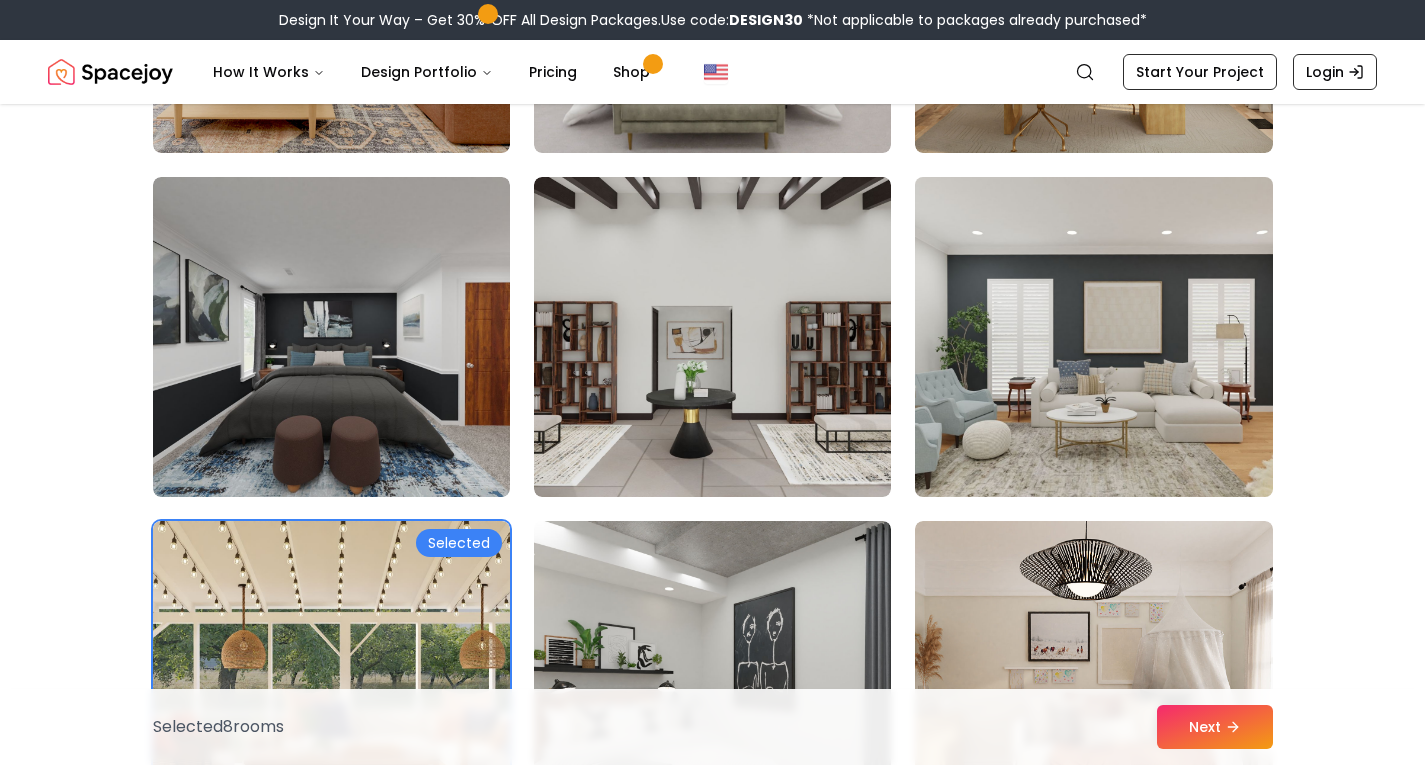 click at bounding box center (1093, 337) 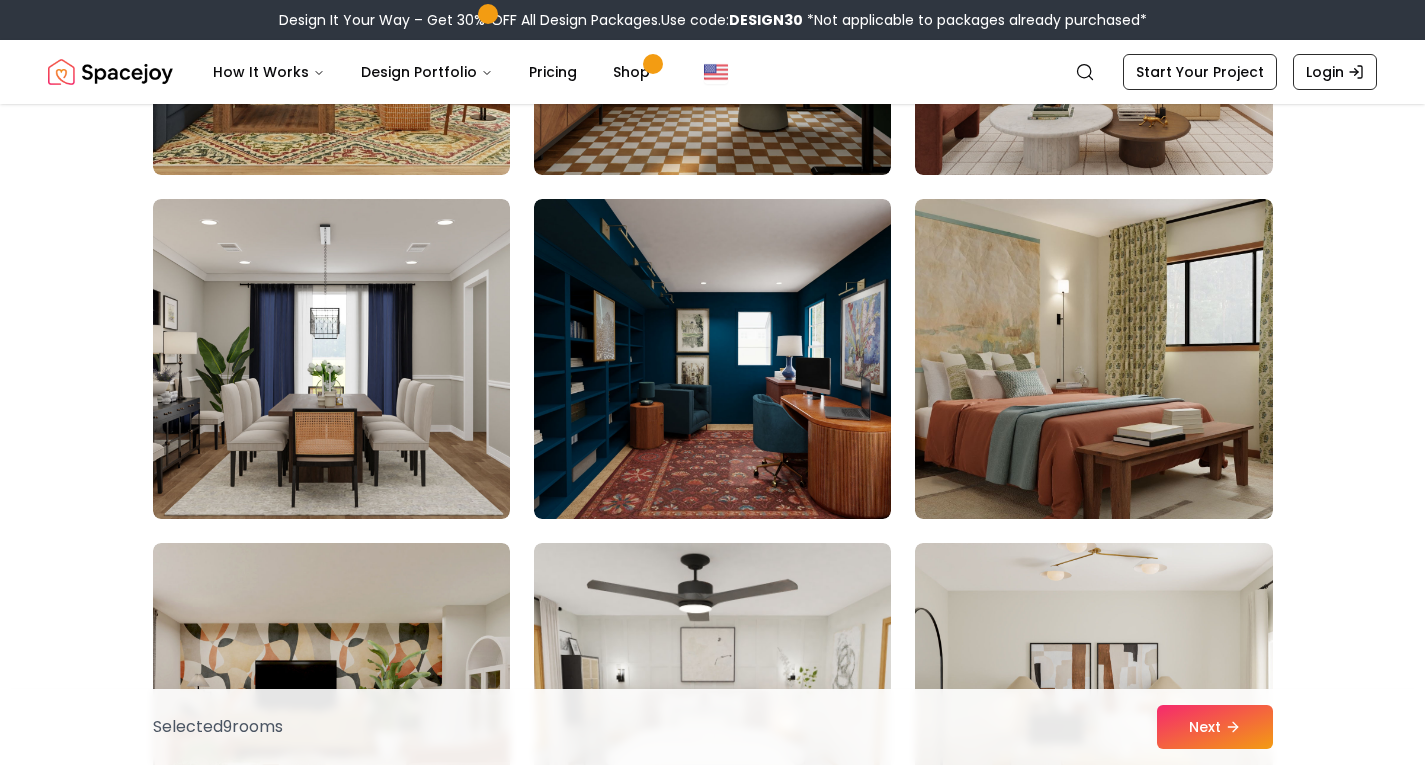 scroll, scrollTop: 760, scrollLeft: 0, axis: vertical 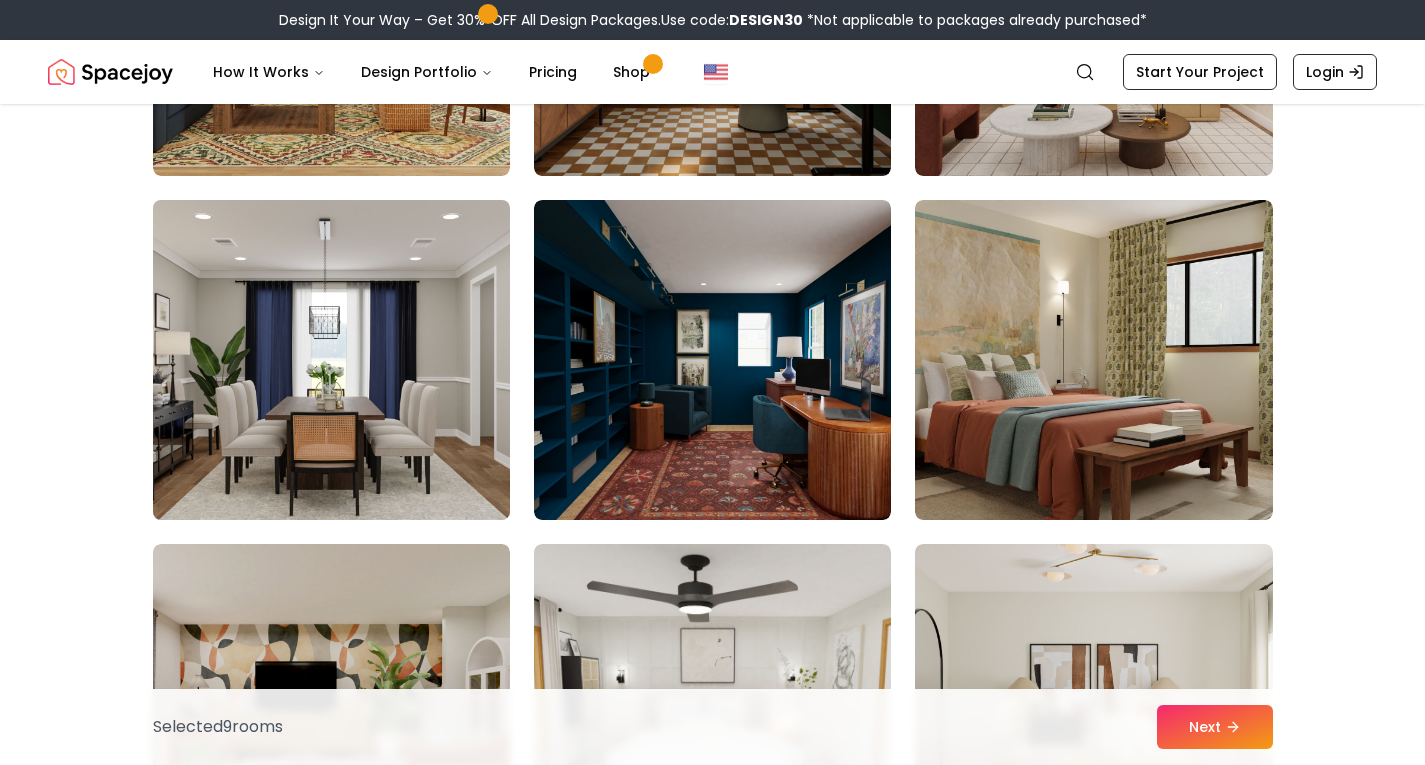 click at bounding box center [331, 360] 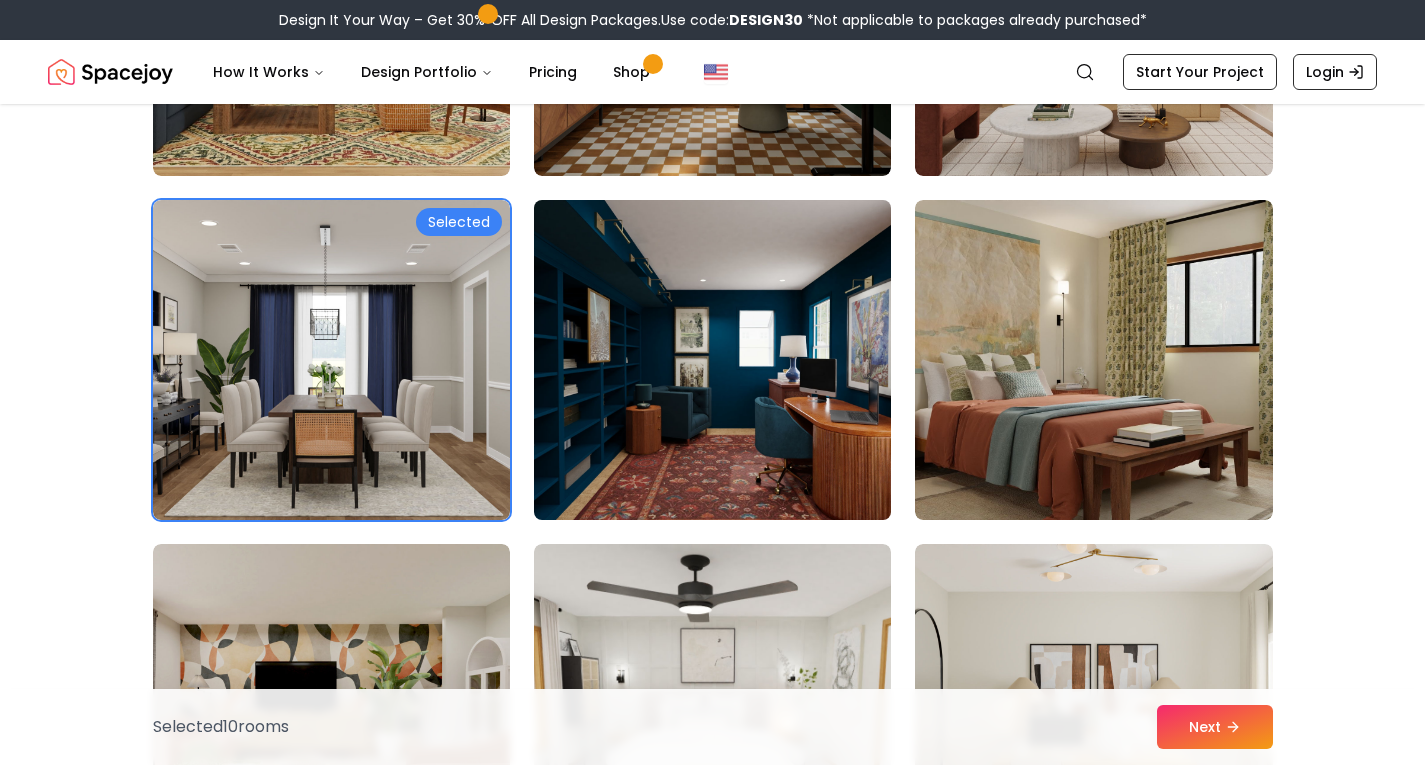 click at bounding box center (712, 360) 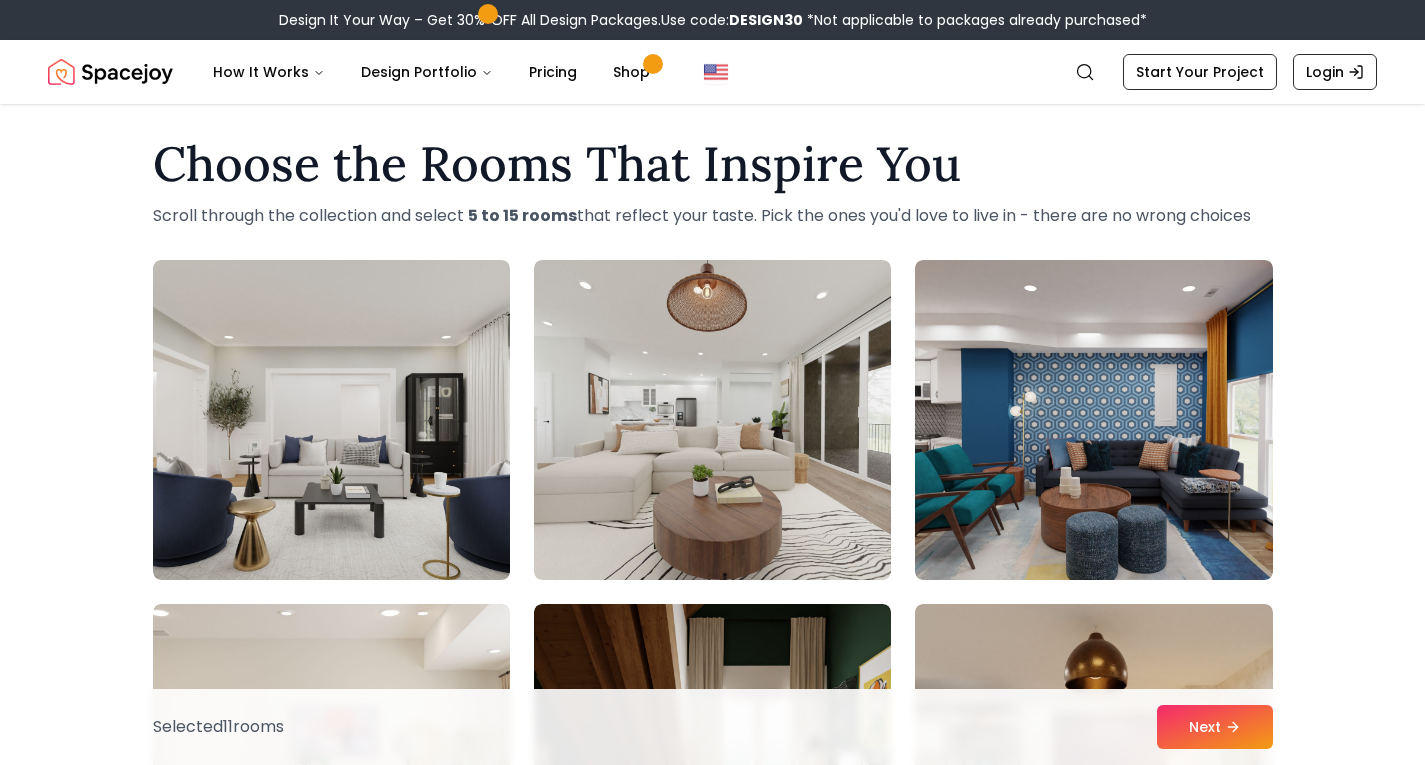scroll, scrollTop: 0, scrollLeft: 0, axis: both 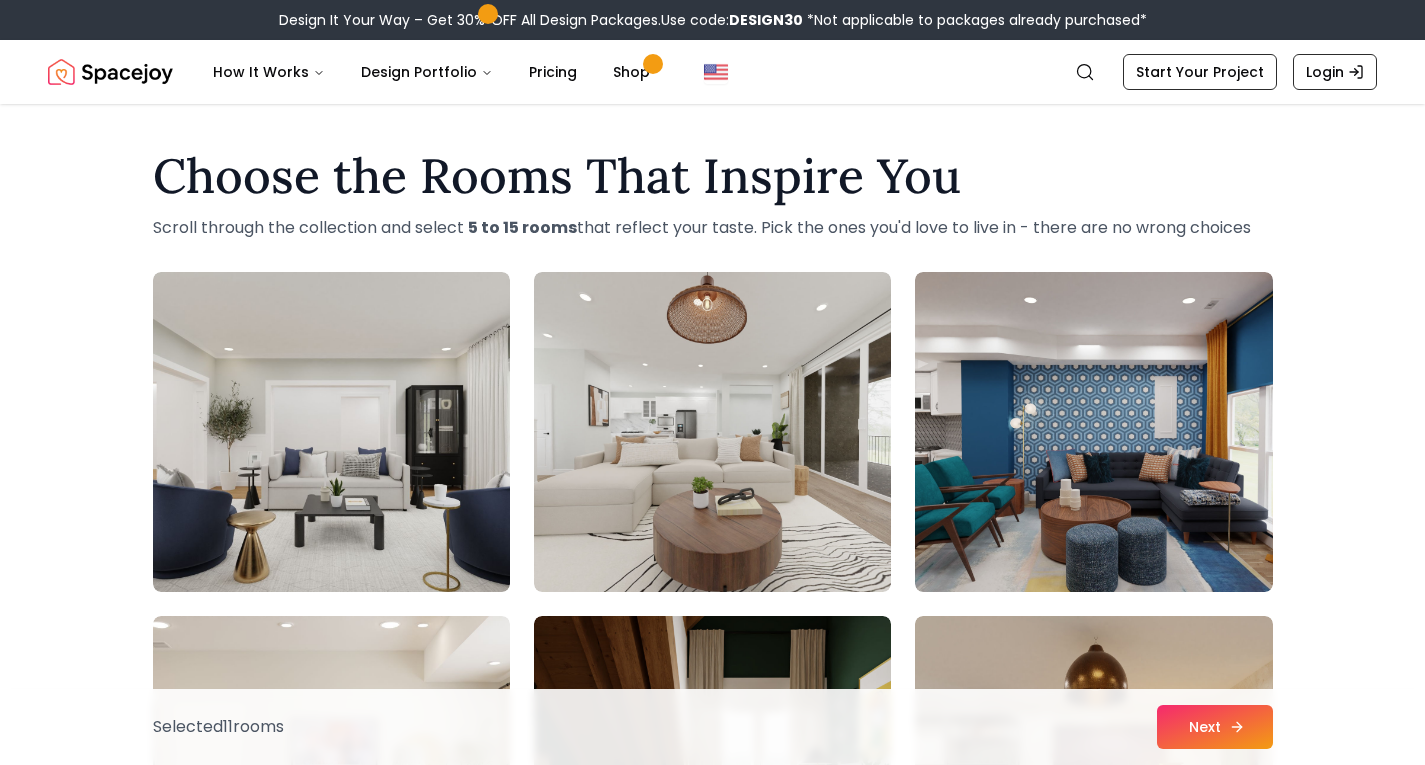 click on "Next" at bounding box center (1215, 727) 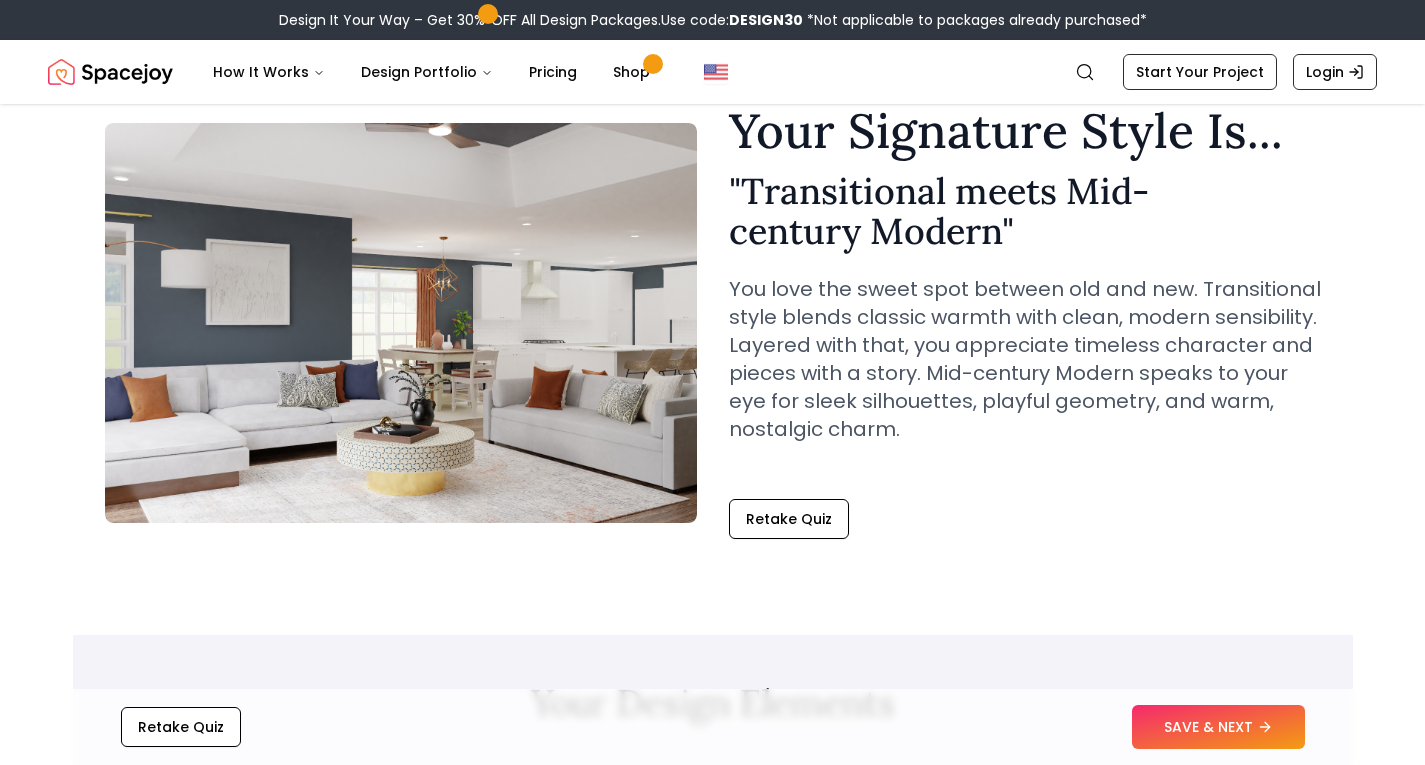 scroll, scrollTop: 86, scrollLeft: 0, axis: vertical 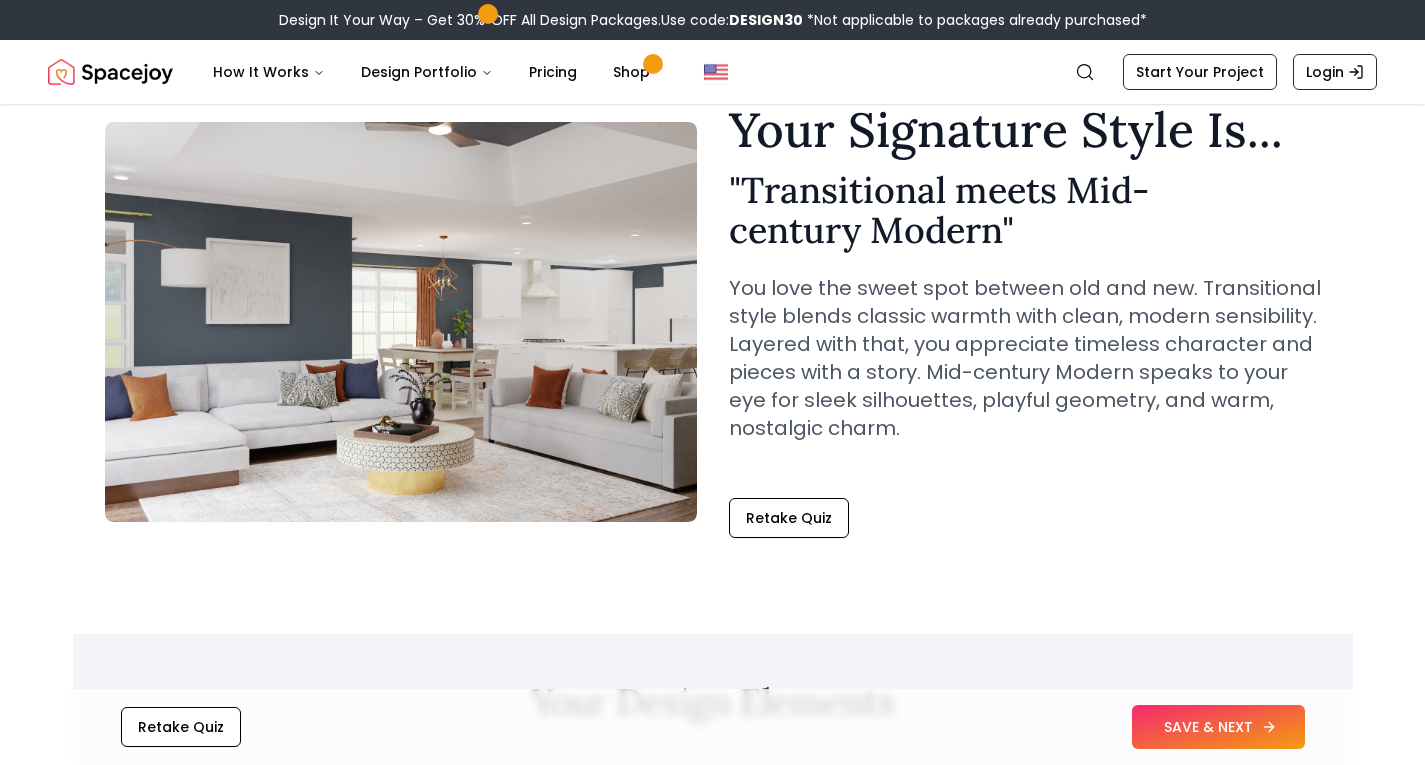 click on "SAVE & NEXT" at bounding box center [1218, 727] 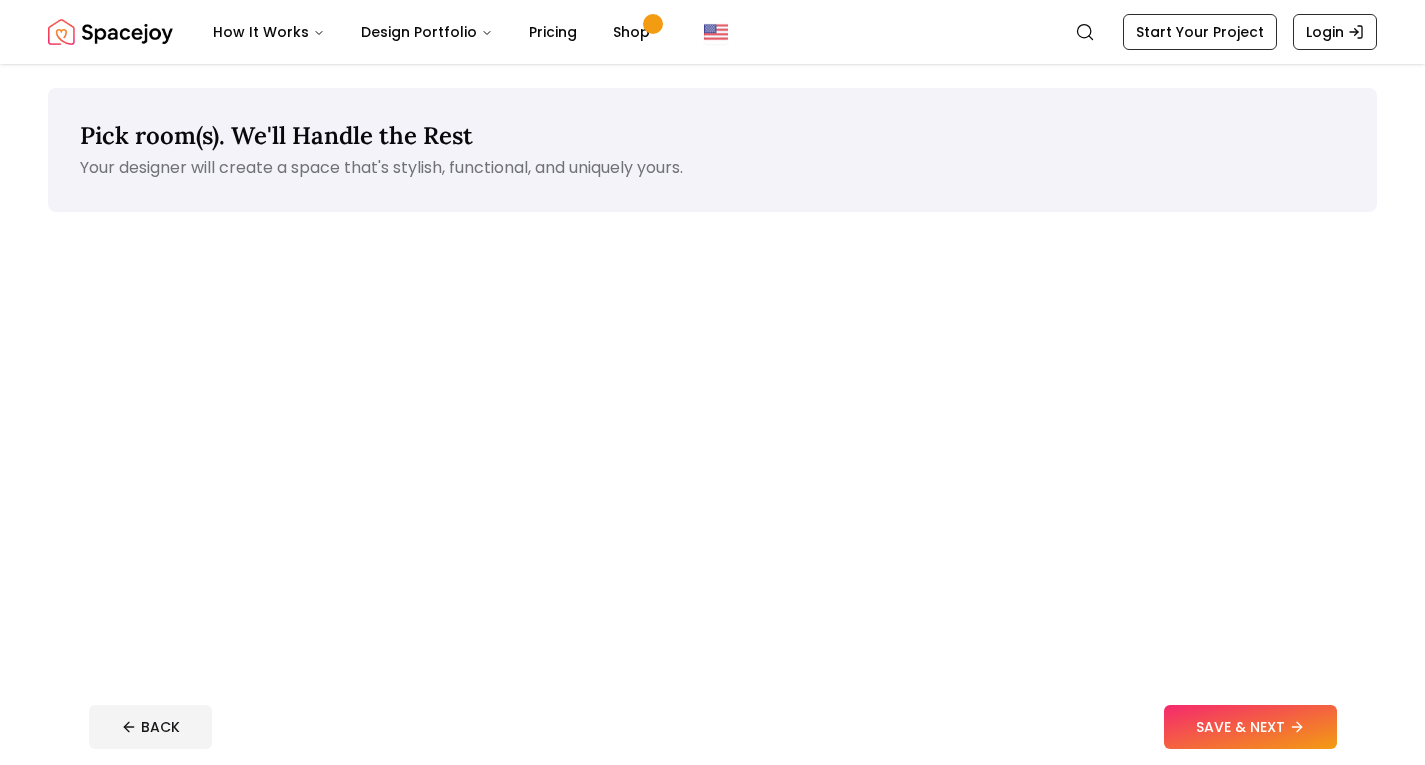 scroll, scrollTop: 0, scrollLeft: 0, axis: both 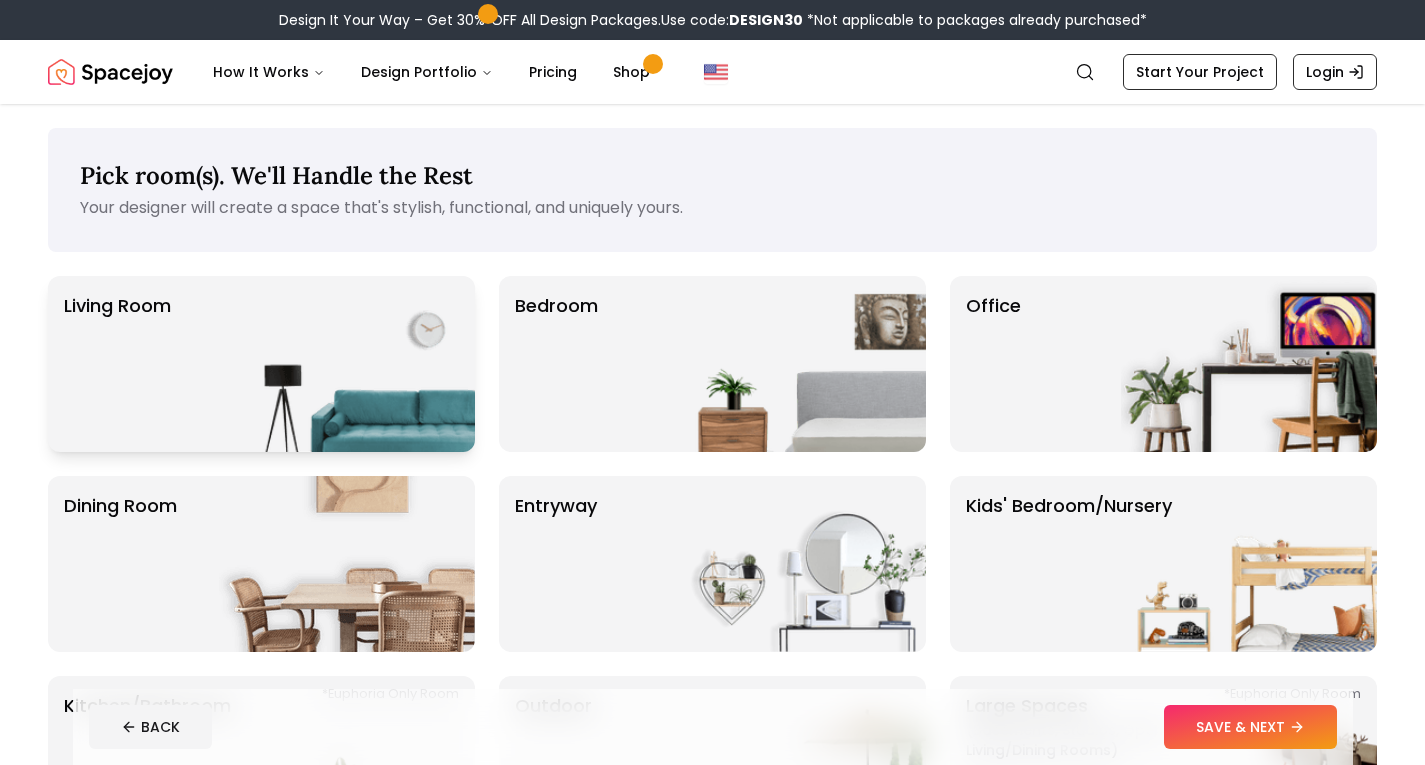 click at bounding box center [347, 364] 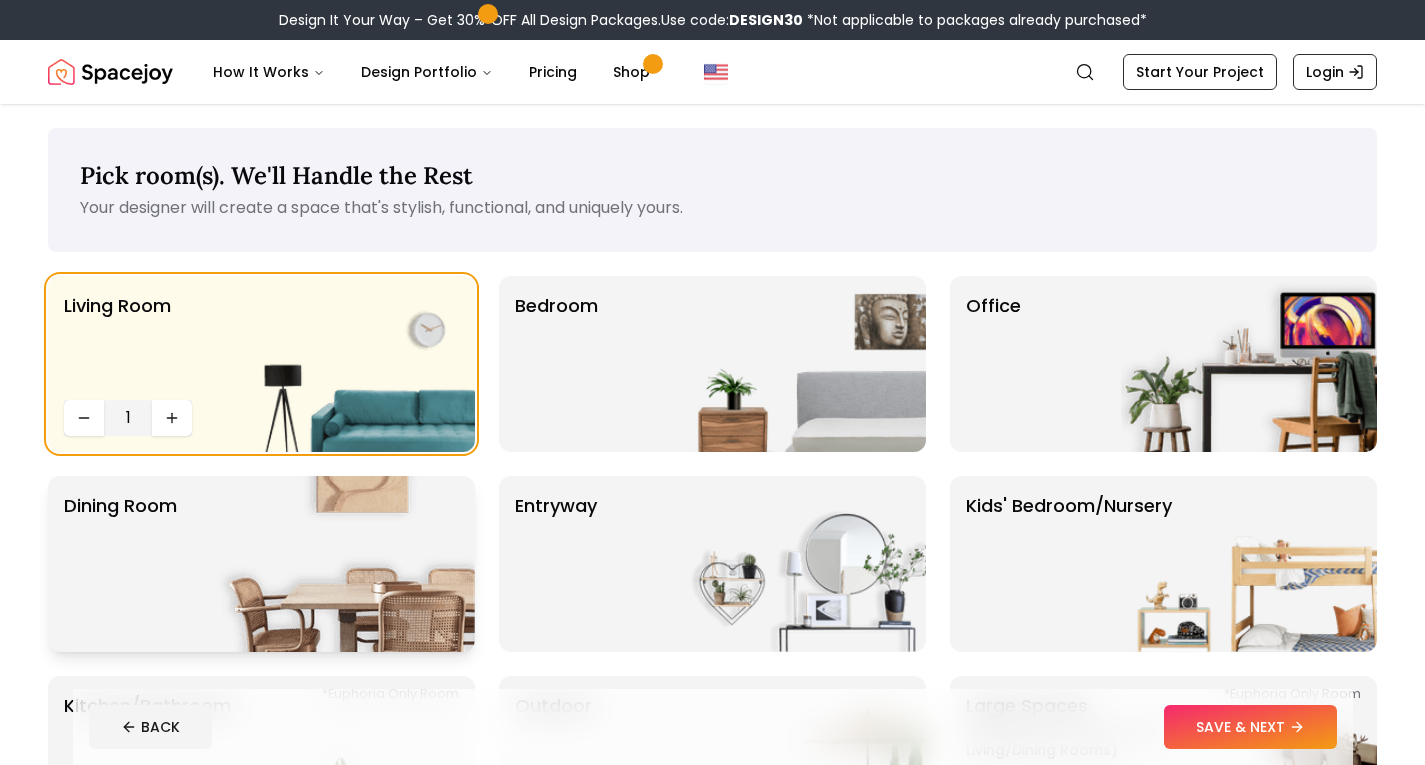 click at bounding box center (347, 564) 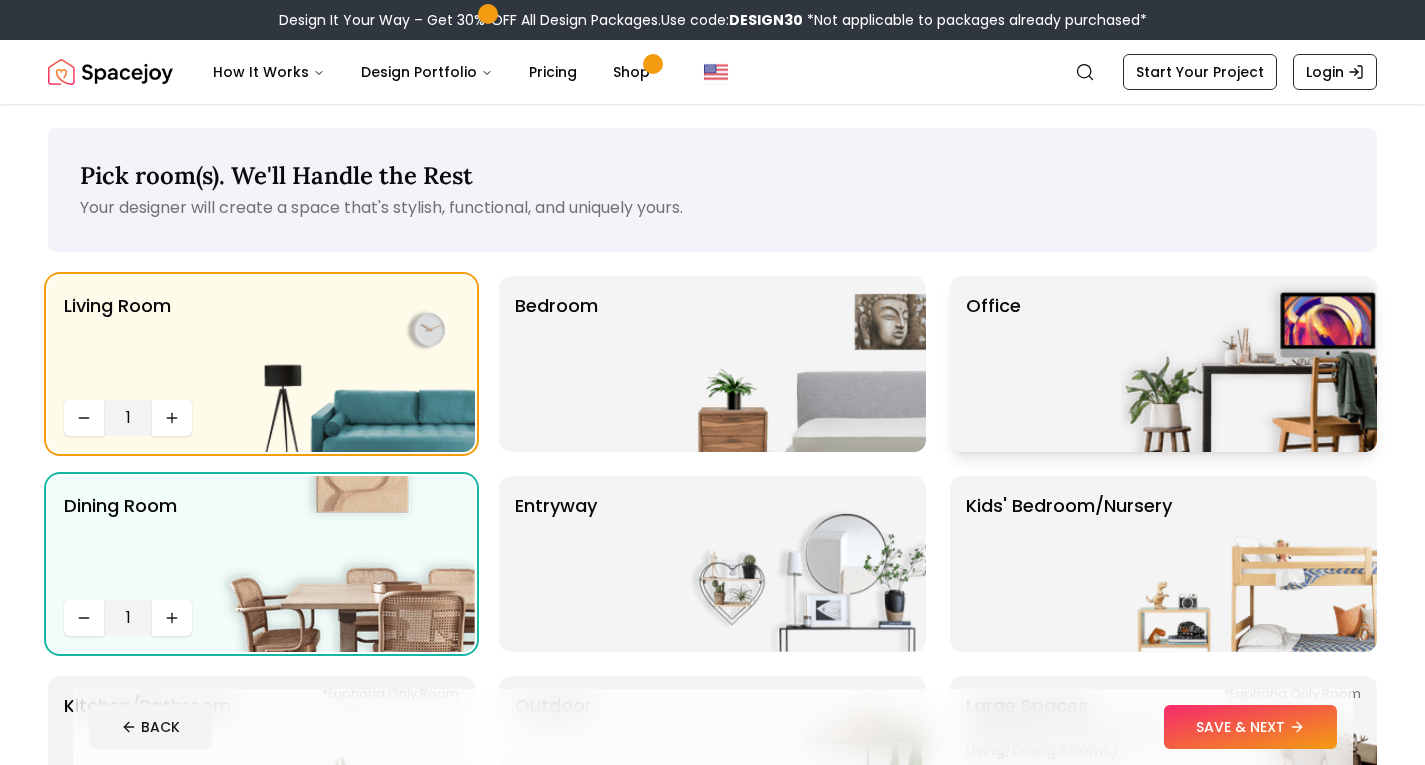 click on "Office" at bounding box center (1163, 364) 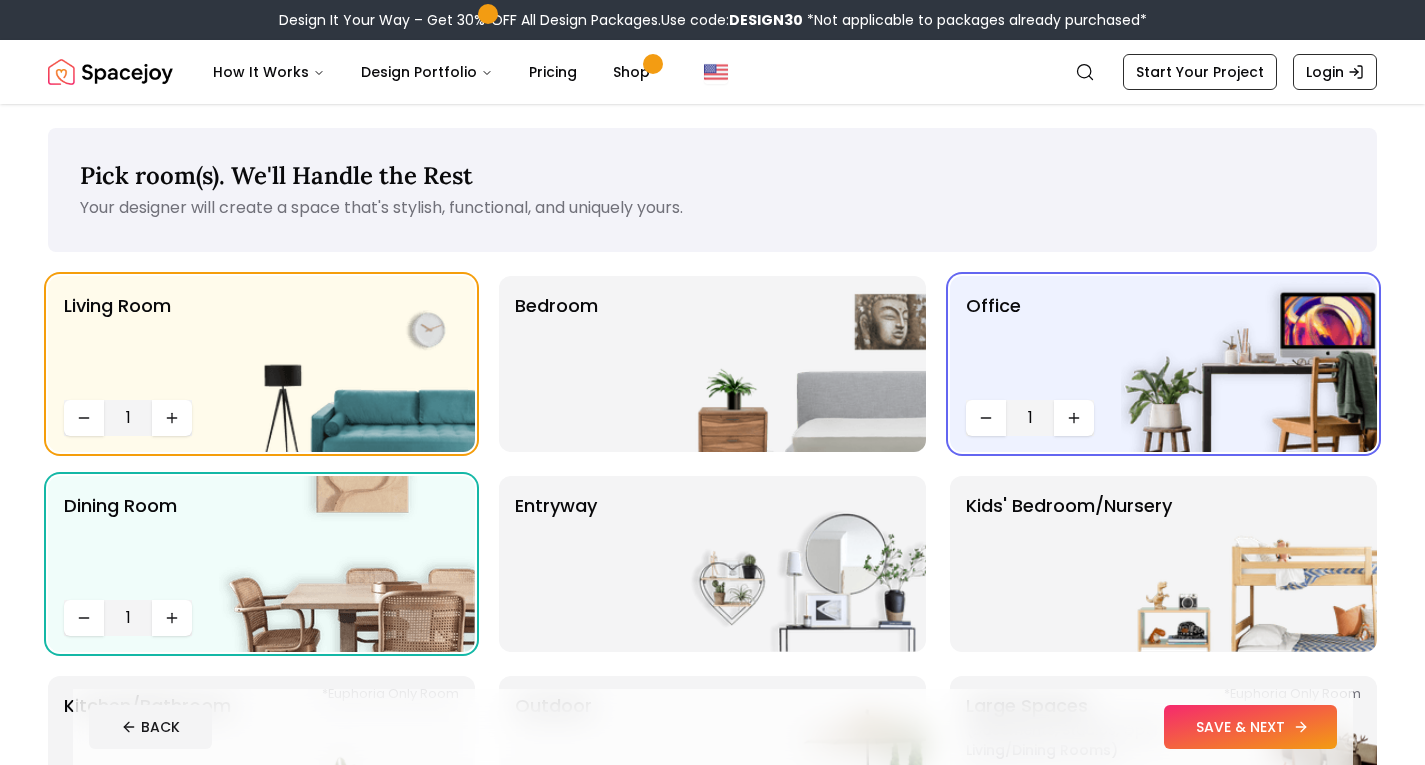 click on "SAVE & NEXT" at bounding box center [1250, 727] 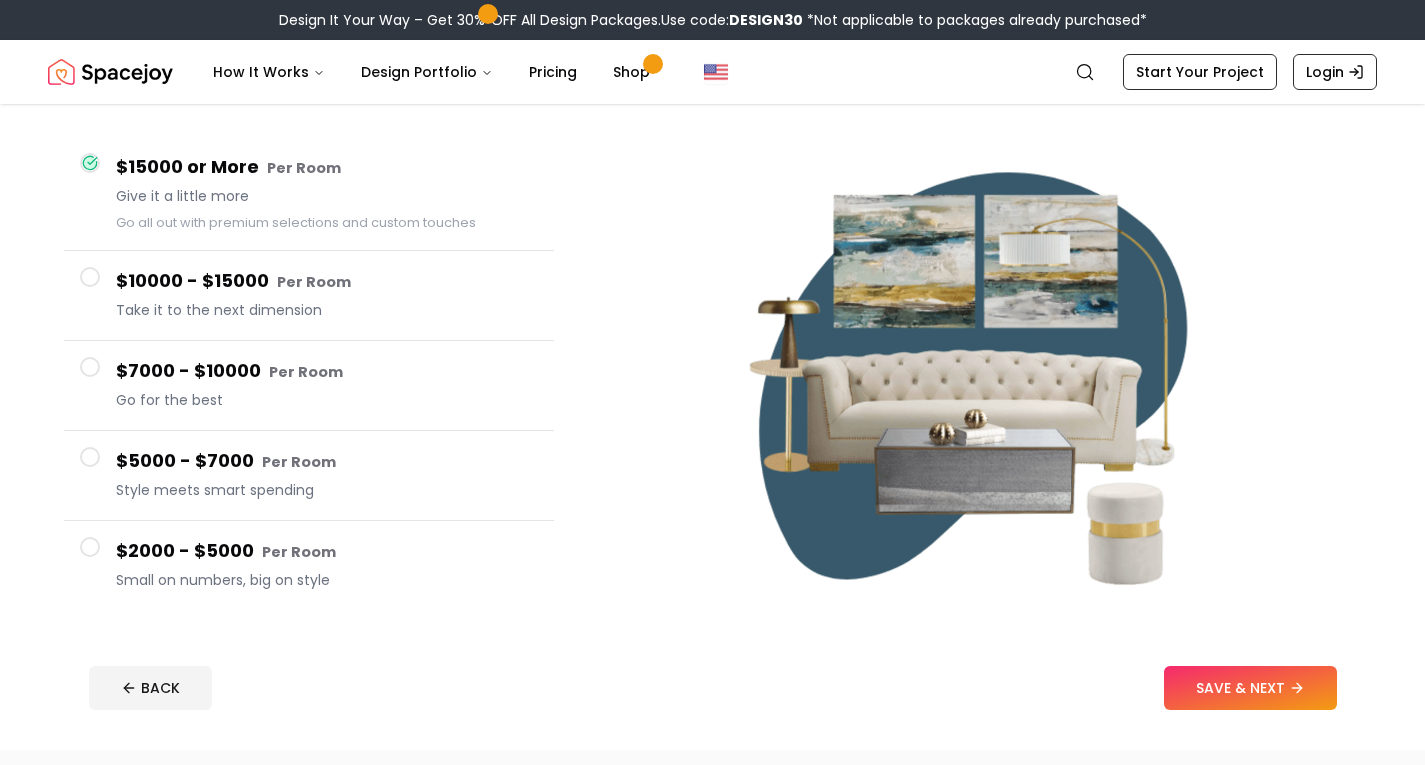 scroll, scrollTop: 155, scrollLeft: 0, axis: vertical 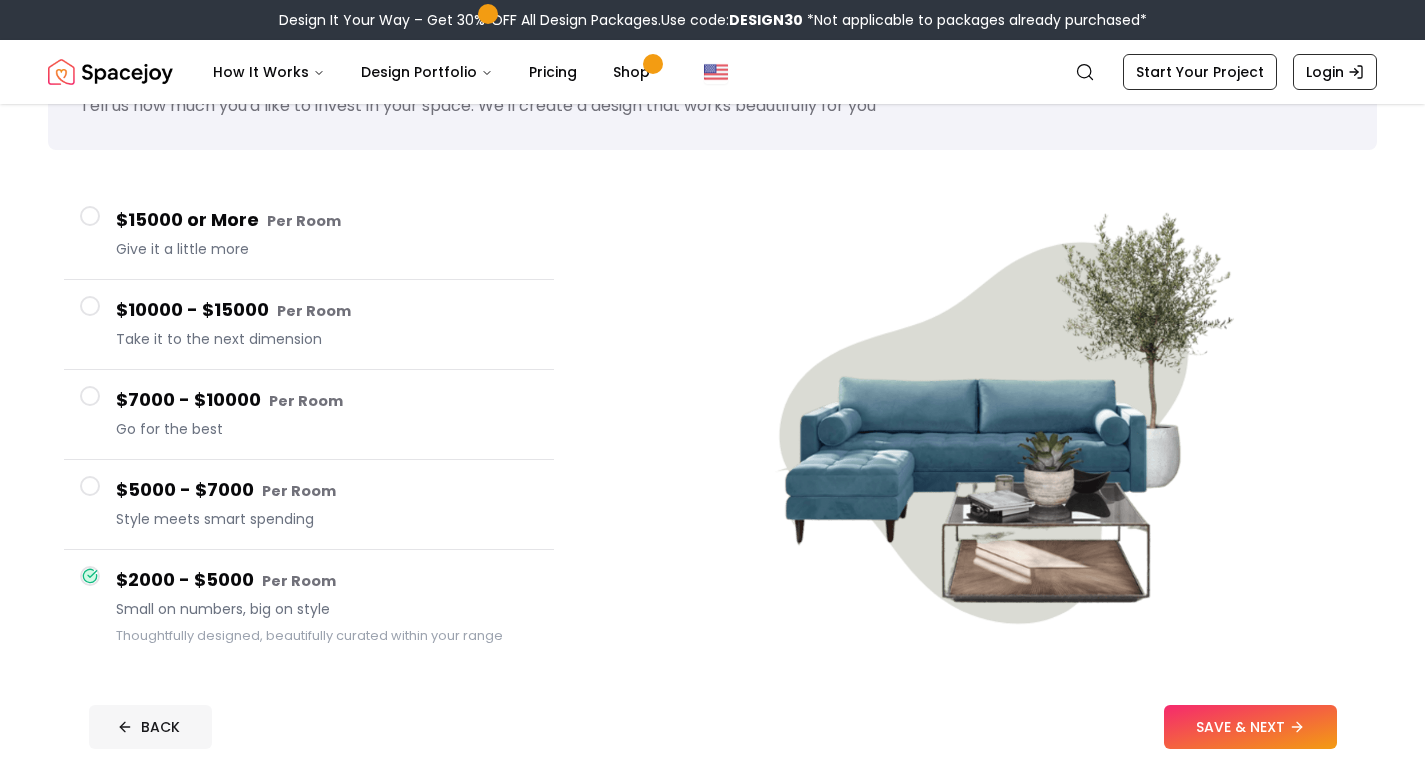 click on "BACK" at bounding box center [150, 727] 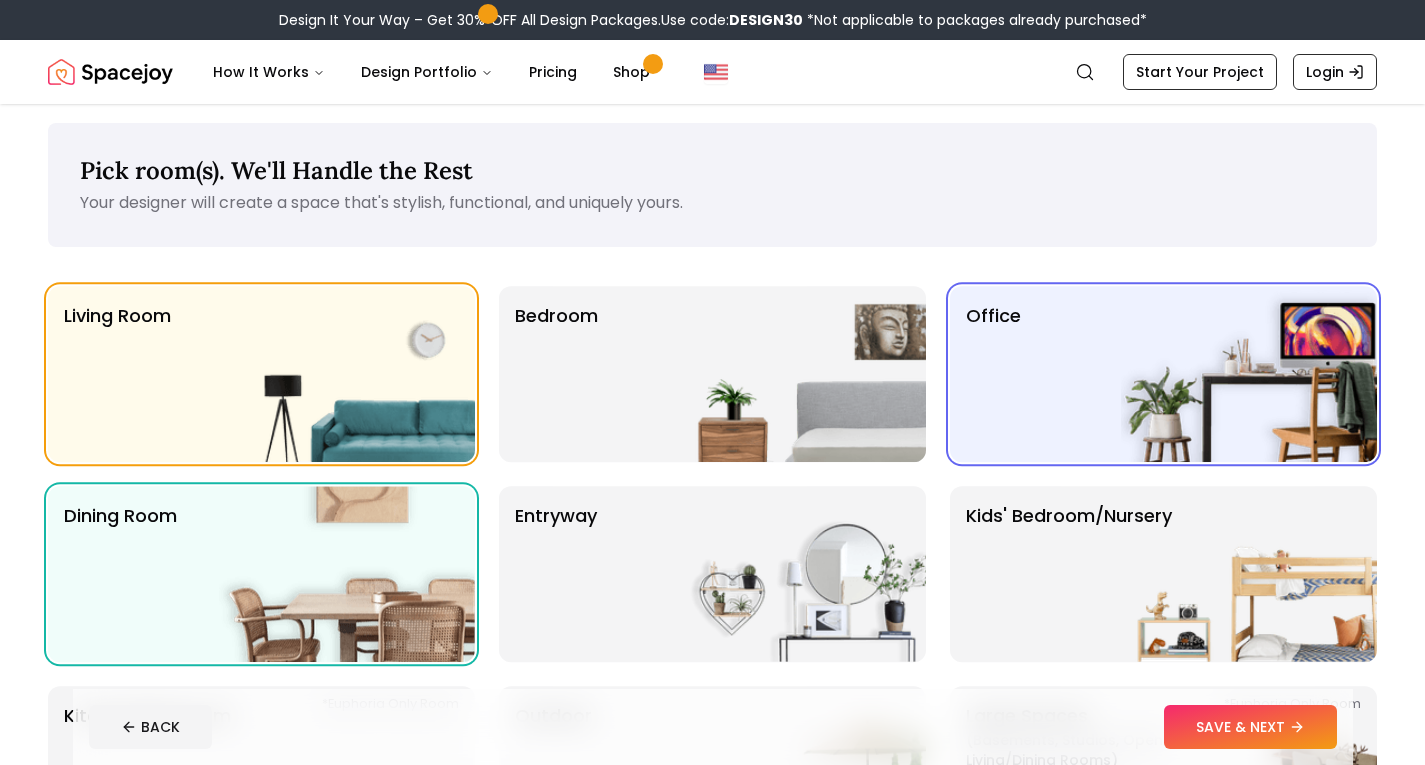 scroll, scrollTop: 0, scrollLeft: 0, axis: both 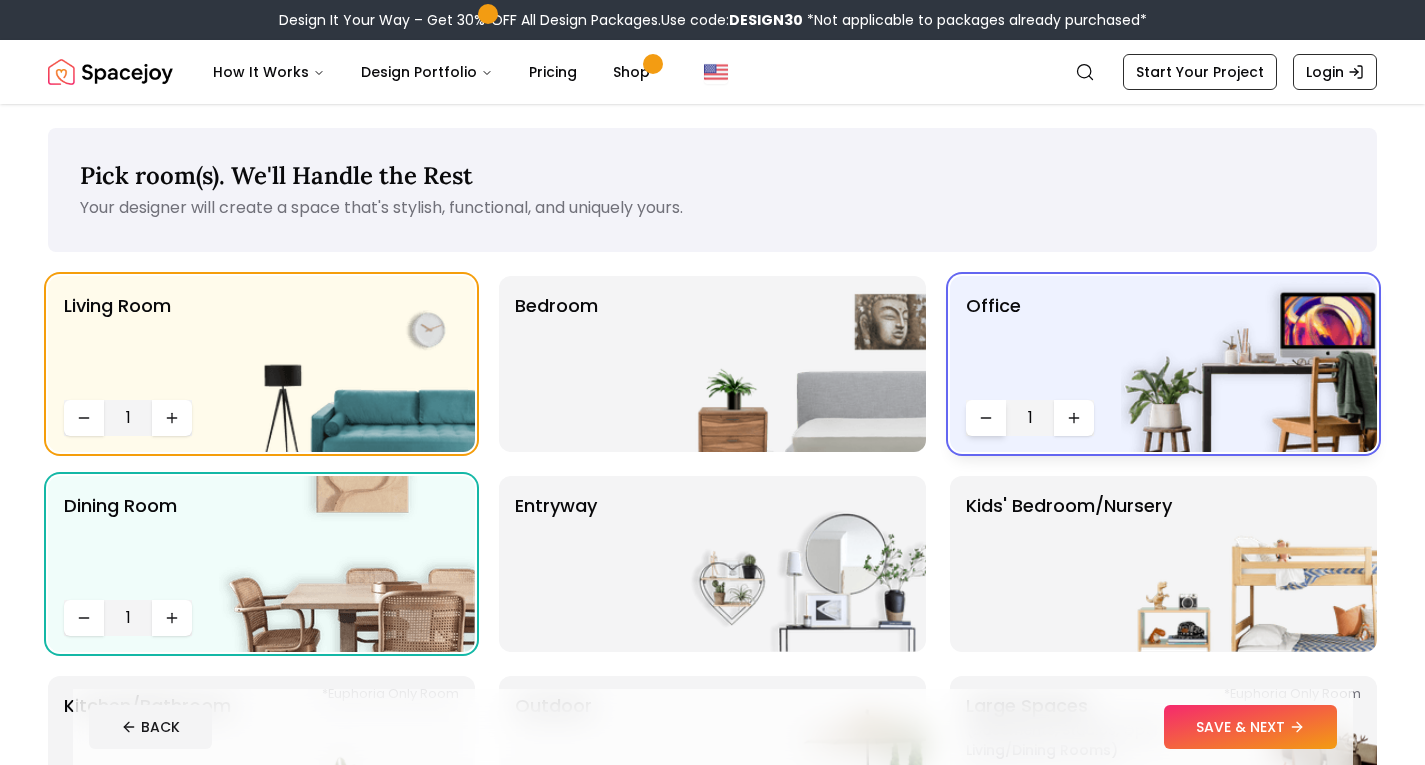 click 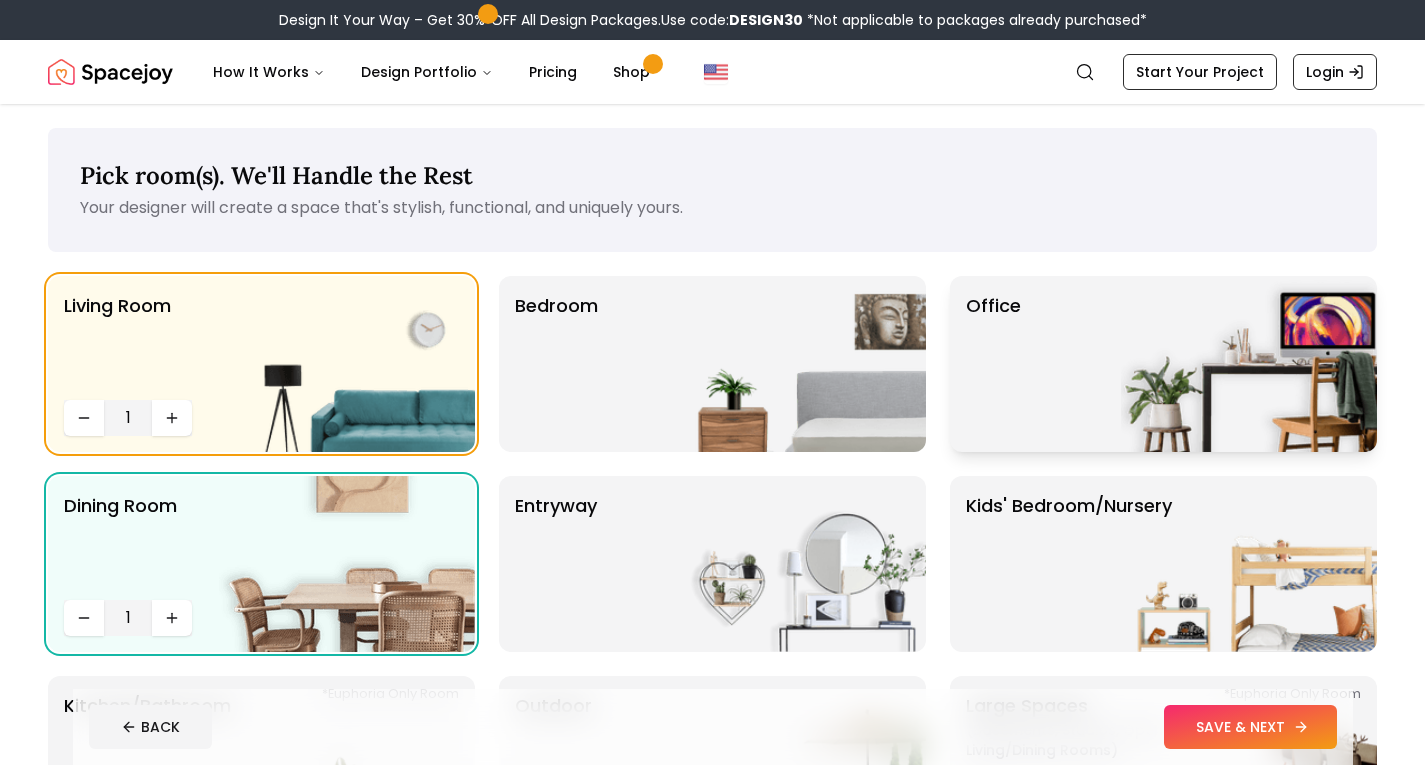 click on "SAVE & NEXT" at bounding box center (1250, 727) 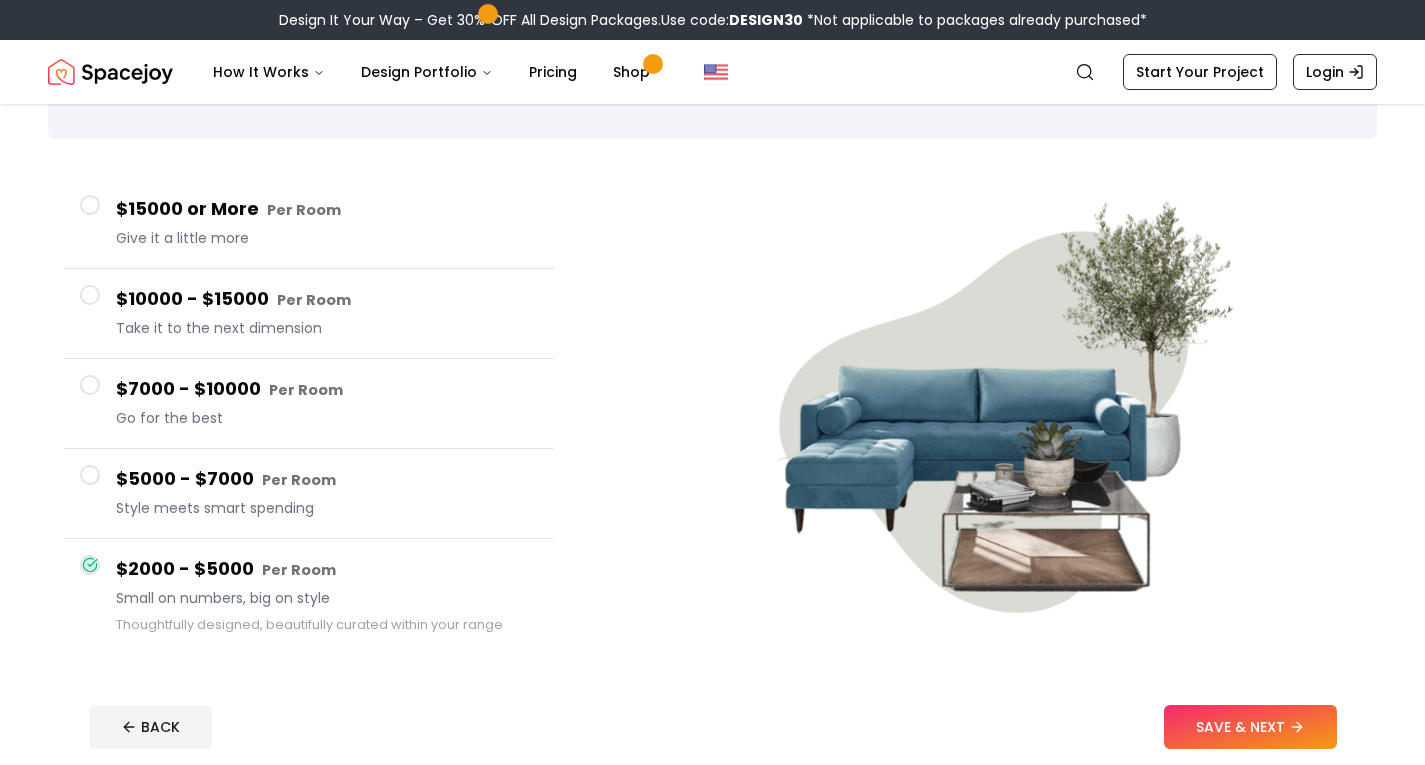 scroll, scrollTop: 114, scrollLeft: 0, axis: vertical 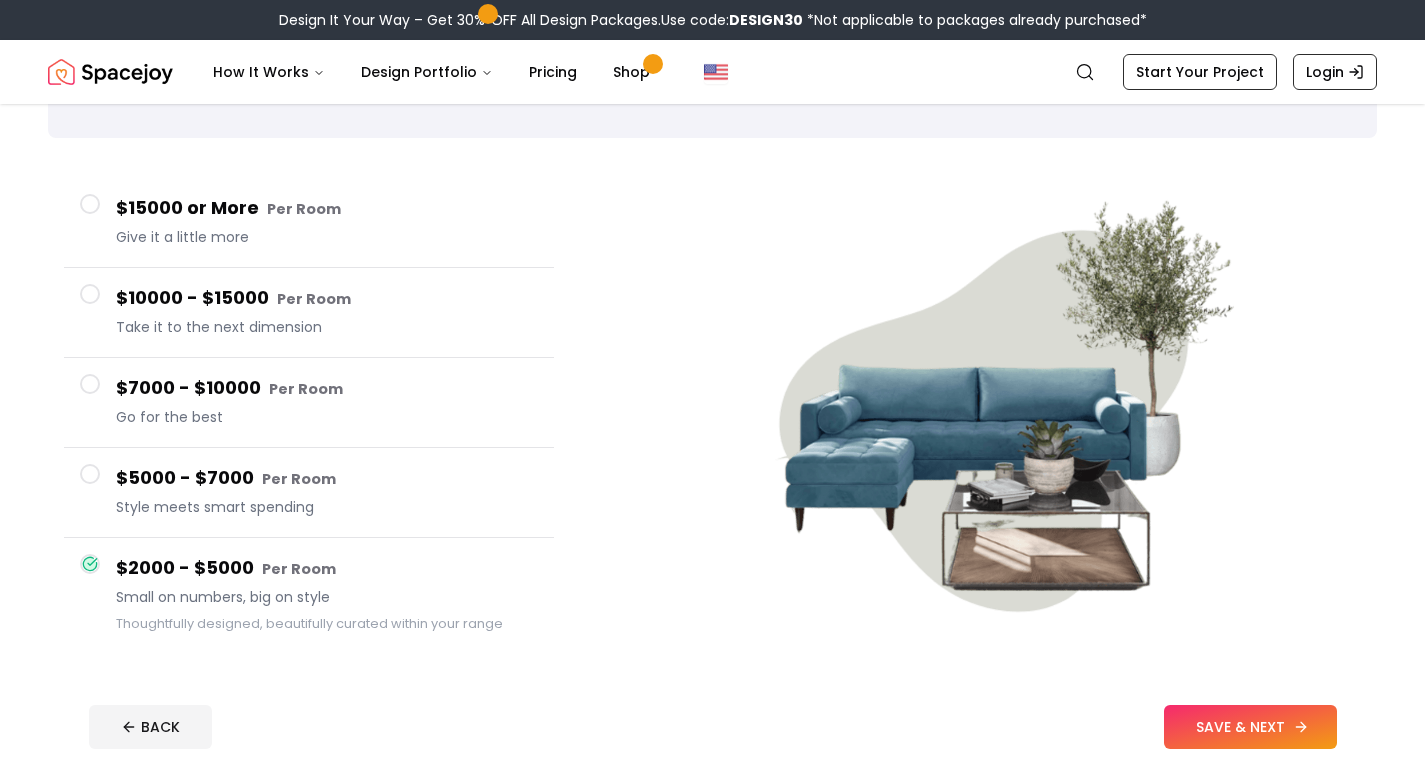 click on "SAVE & NEXT" at bounding box center (1250, 727) 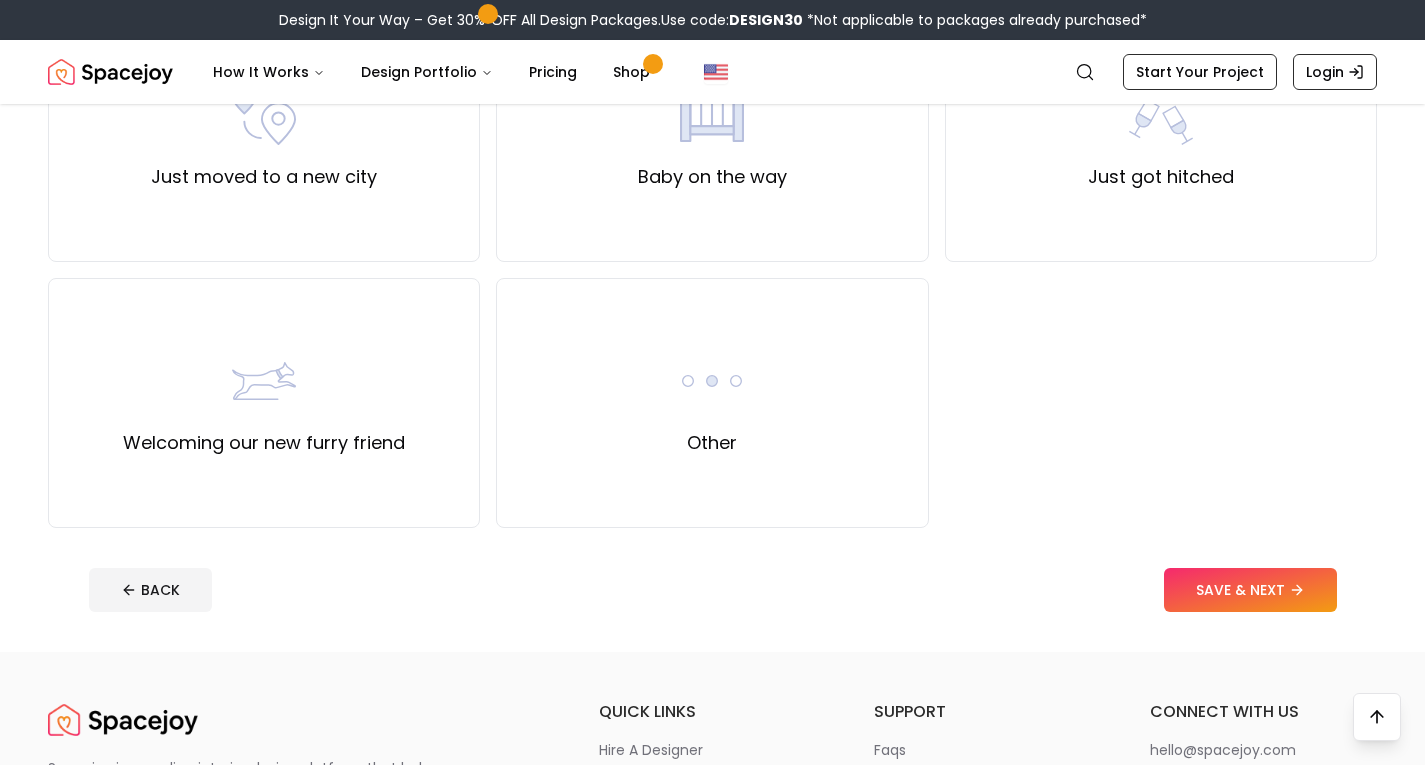 scroll, scrollTop: 818, scrollLeft: 0, axis: vertical 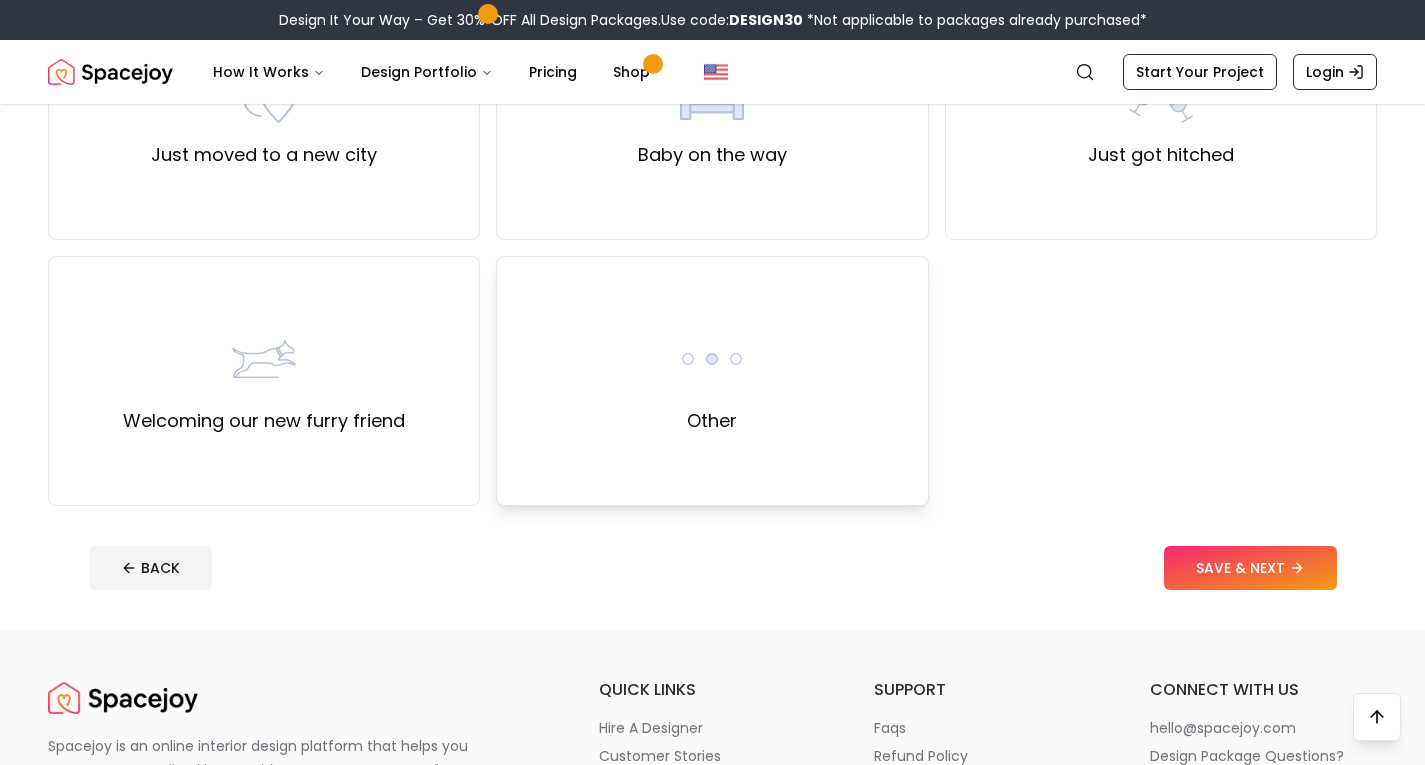 click on "Other" at bounding box center (712, 381) 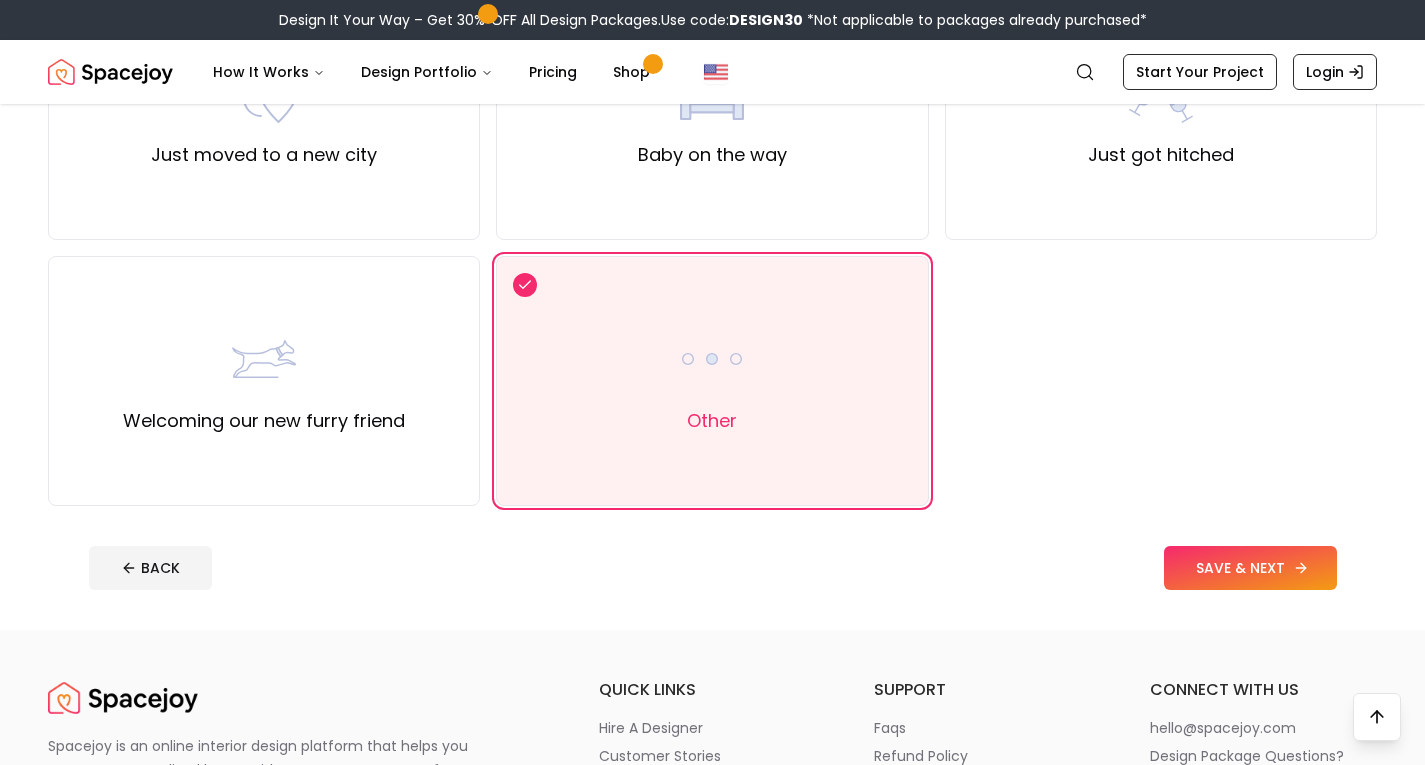 click on "SAVE & NEXT" at bounding box center [1250, 568] 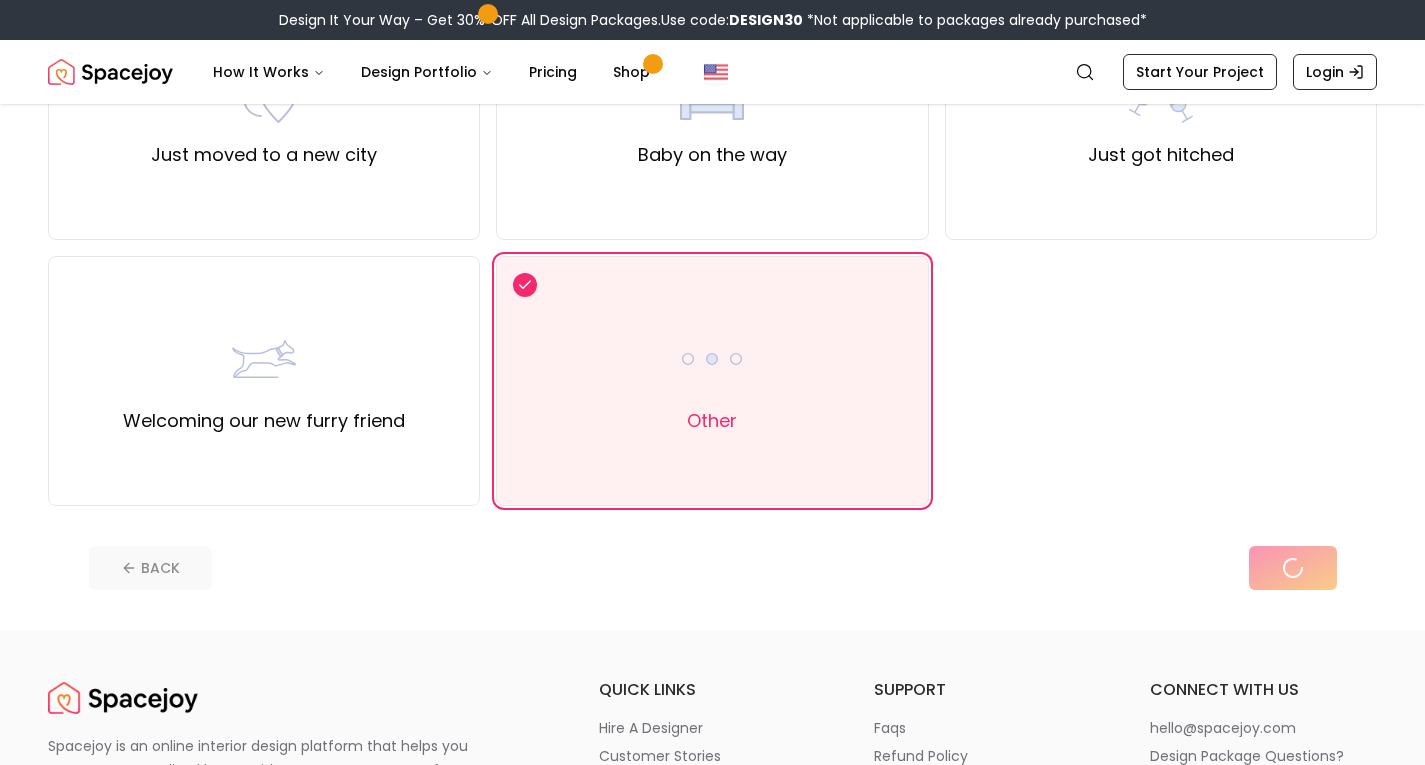 scroll, scrollTop: 0, scrollLeft: 0, axis: both 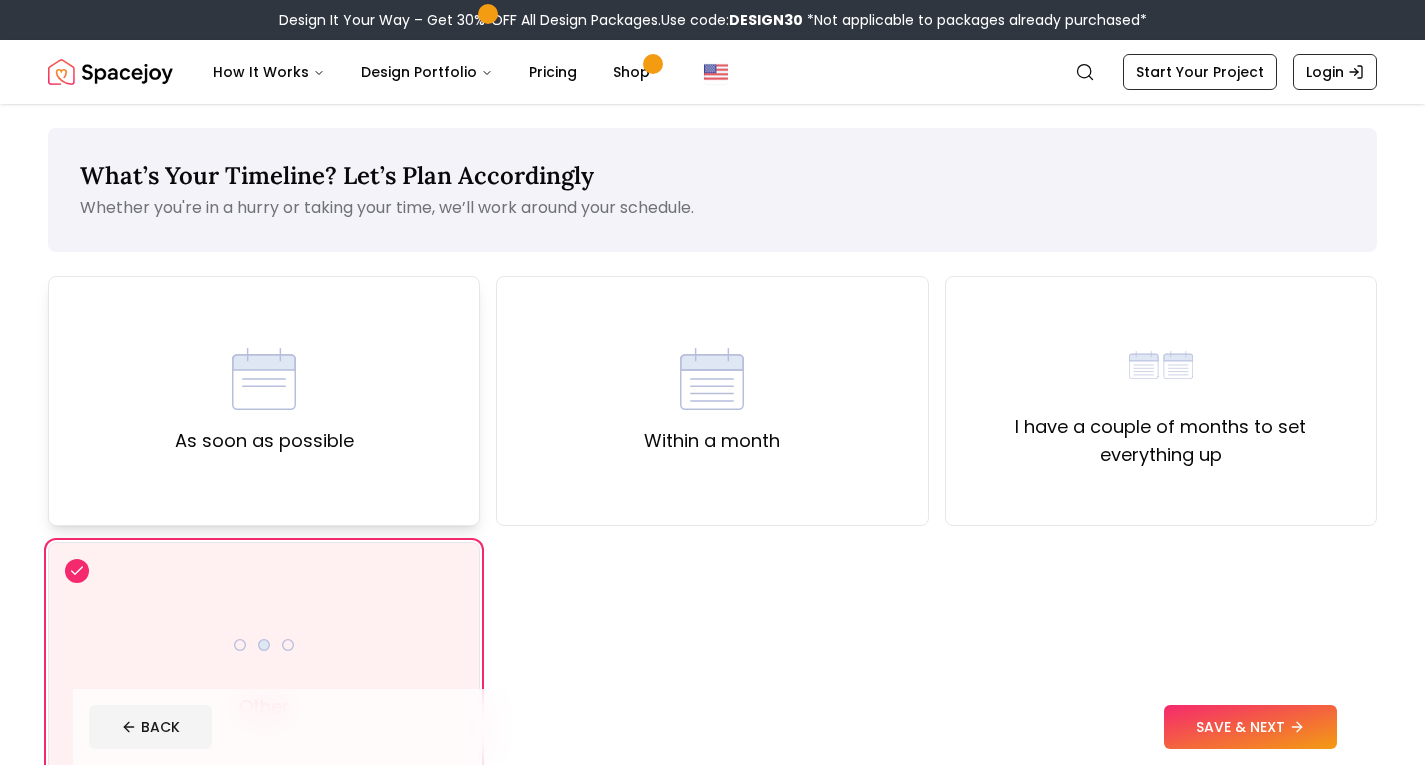 click on "As soon as possible" at bounding box center (264, 401) 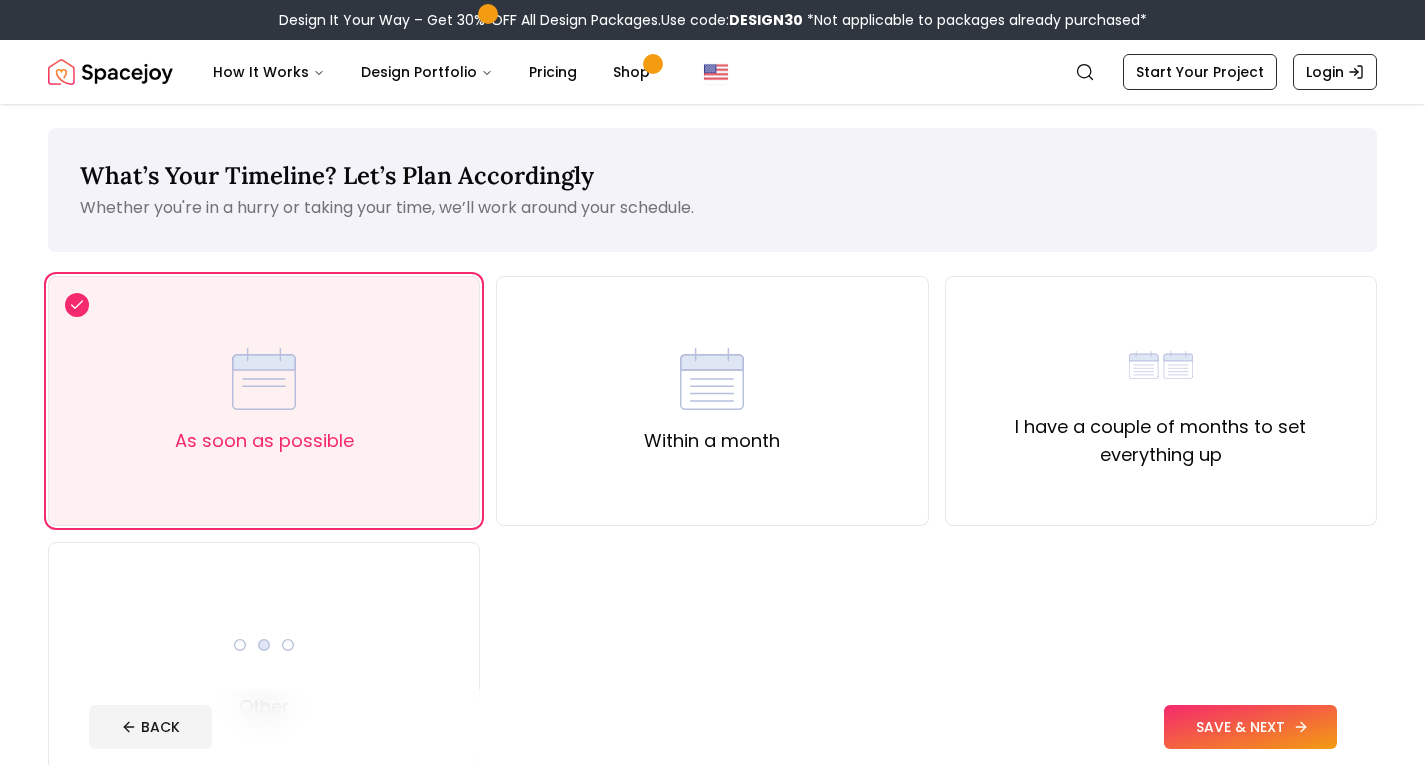 click on "SAVE & NEXT" at bounding box center [1250, 727] 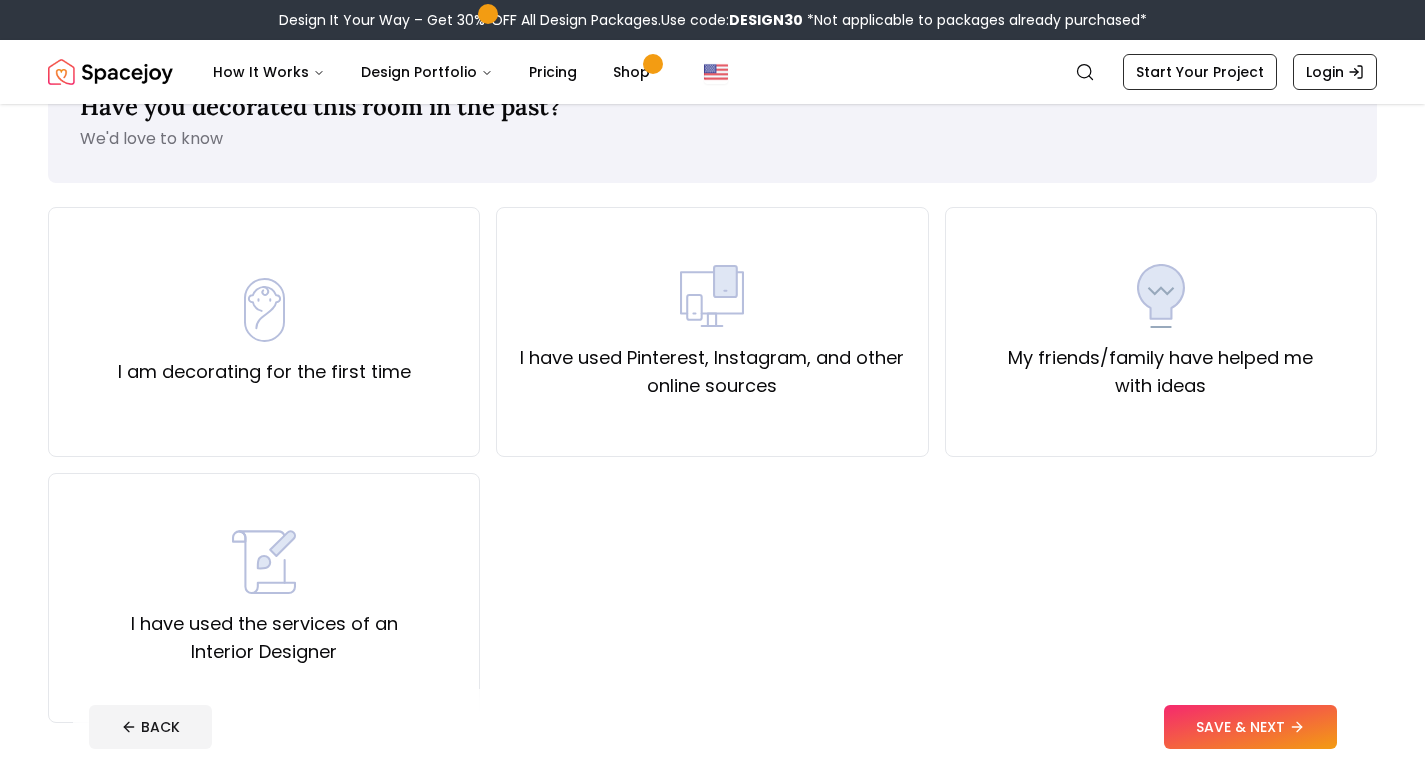 scroll, scrollTop: 71, scrollLeft: 0, axis: vertical 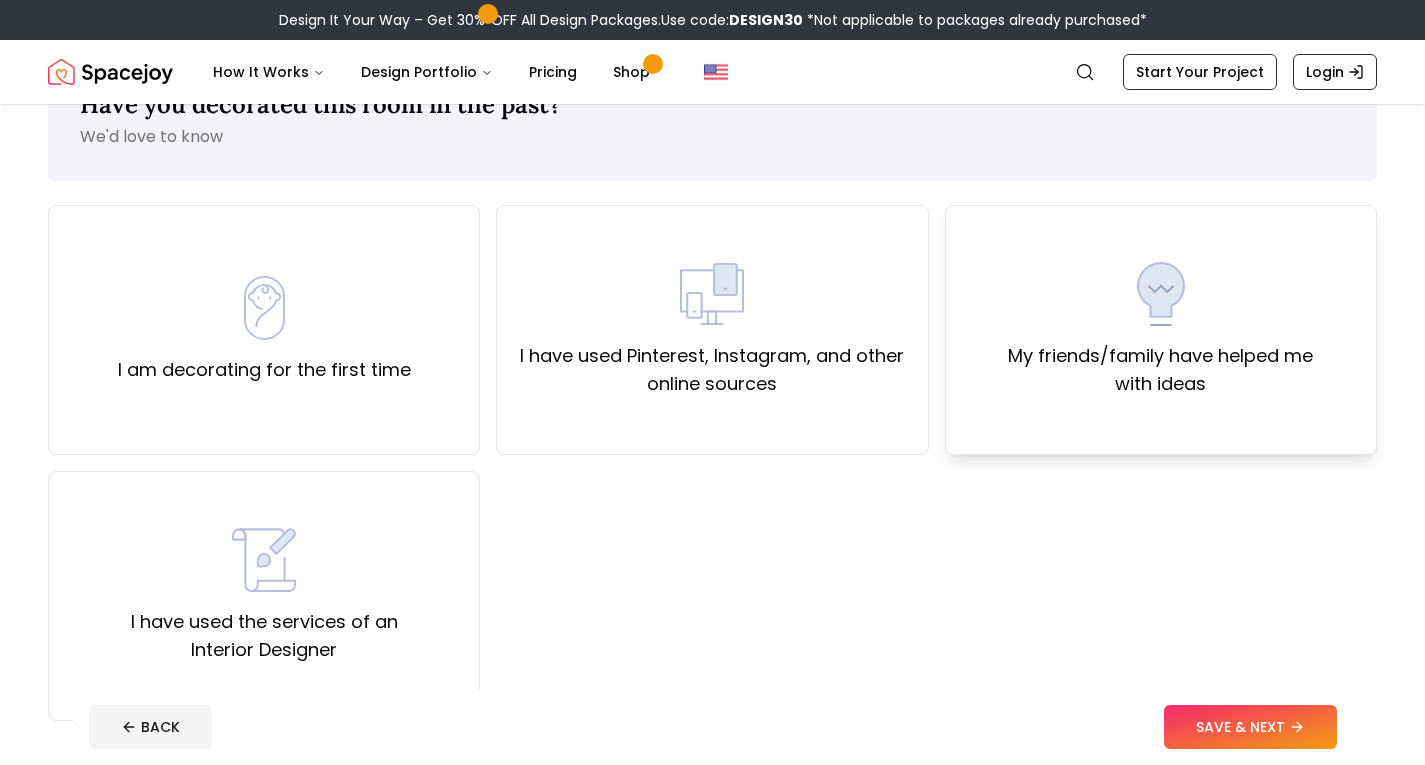 click on "My friends/family have helped me with ideas" at bounding box center (1161, 330) 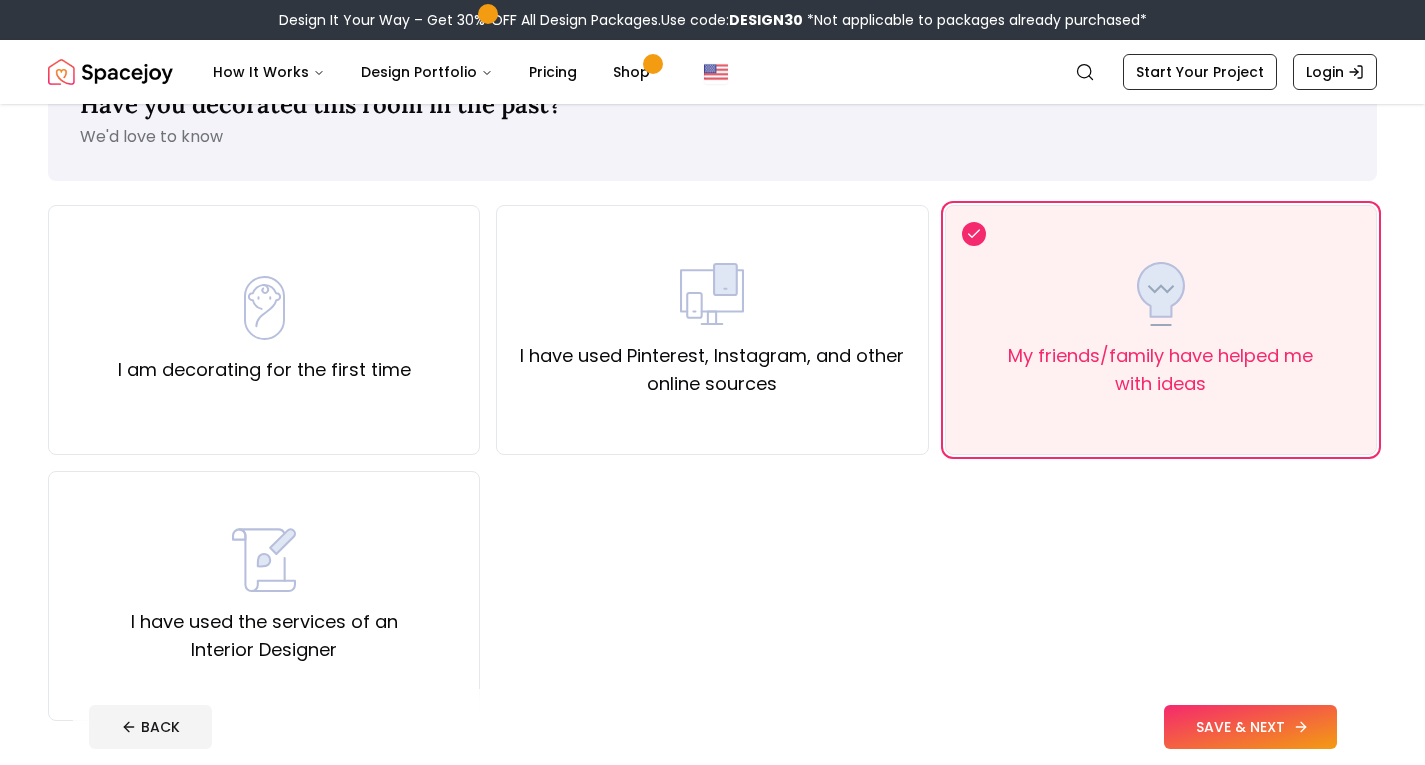 click on "SAVE & NEXT" at bounding box center (1250, 727) 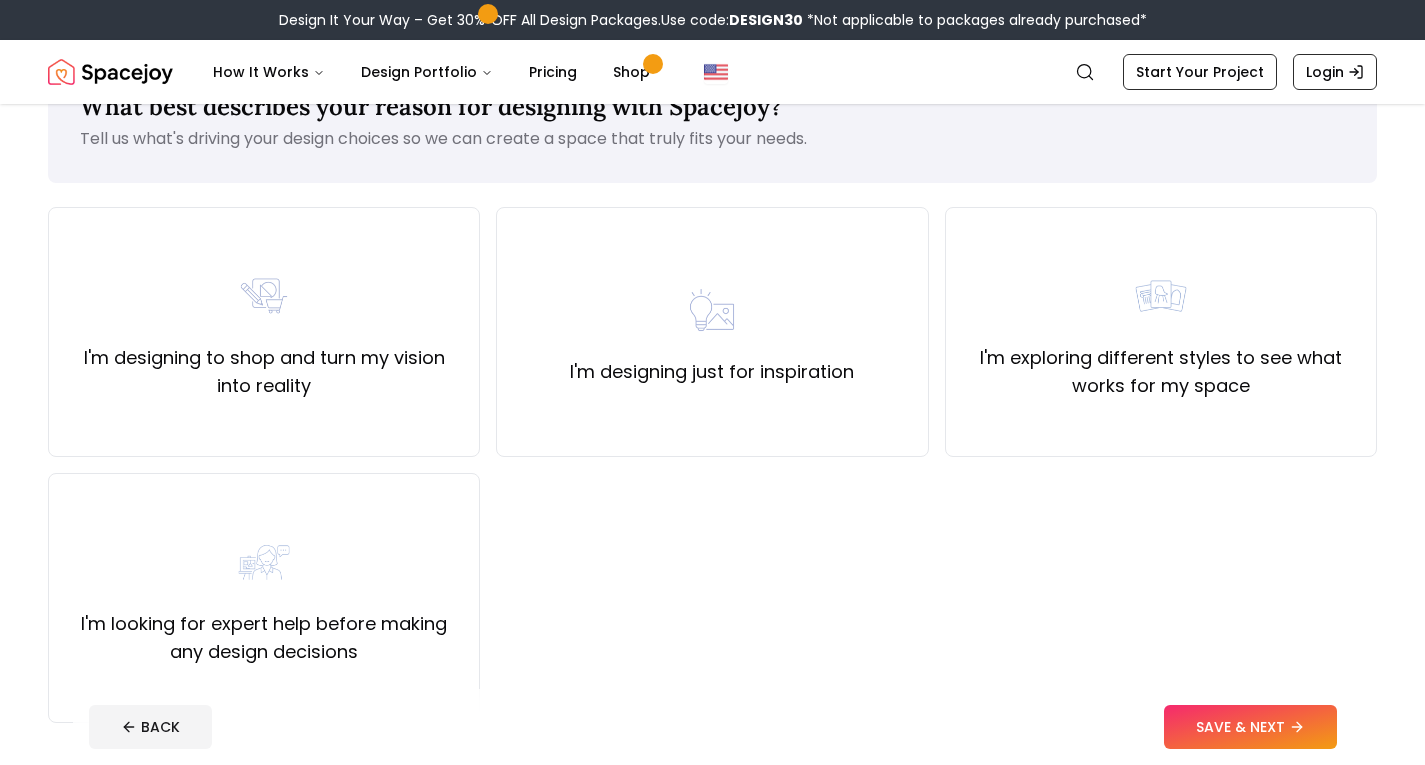 scroll, scrollTop: 75, scrollLeft: 0, axis: vertical 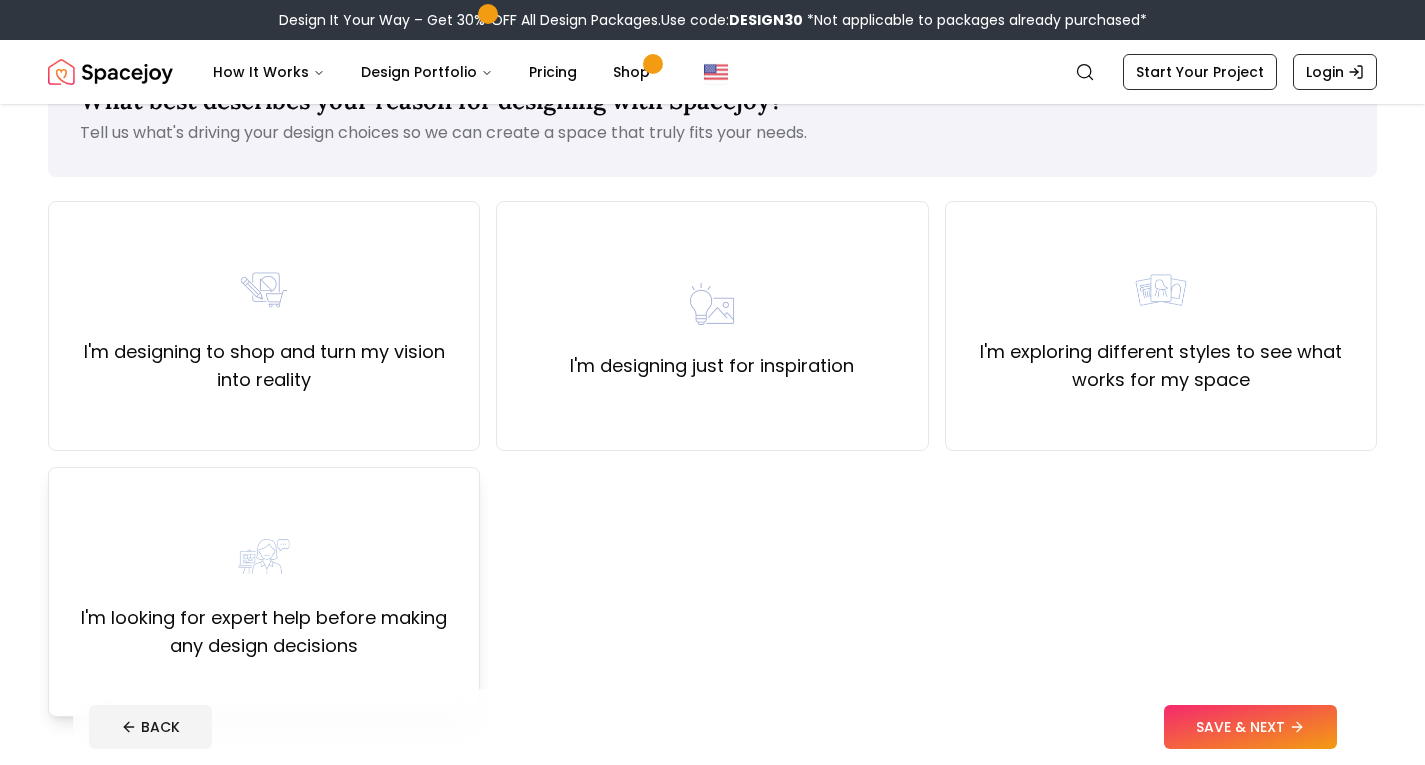 click on "I'm looking for expert help before making any design decisions" at bounding box center (264, 592) 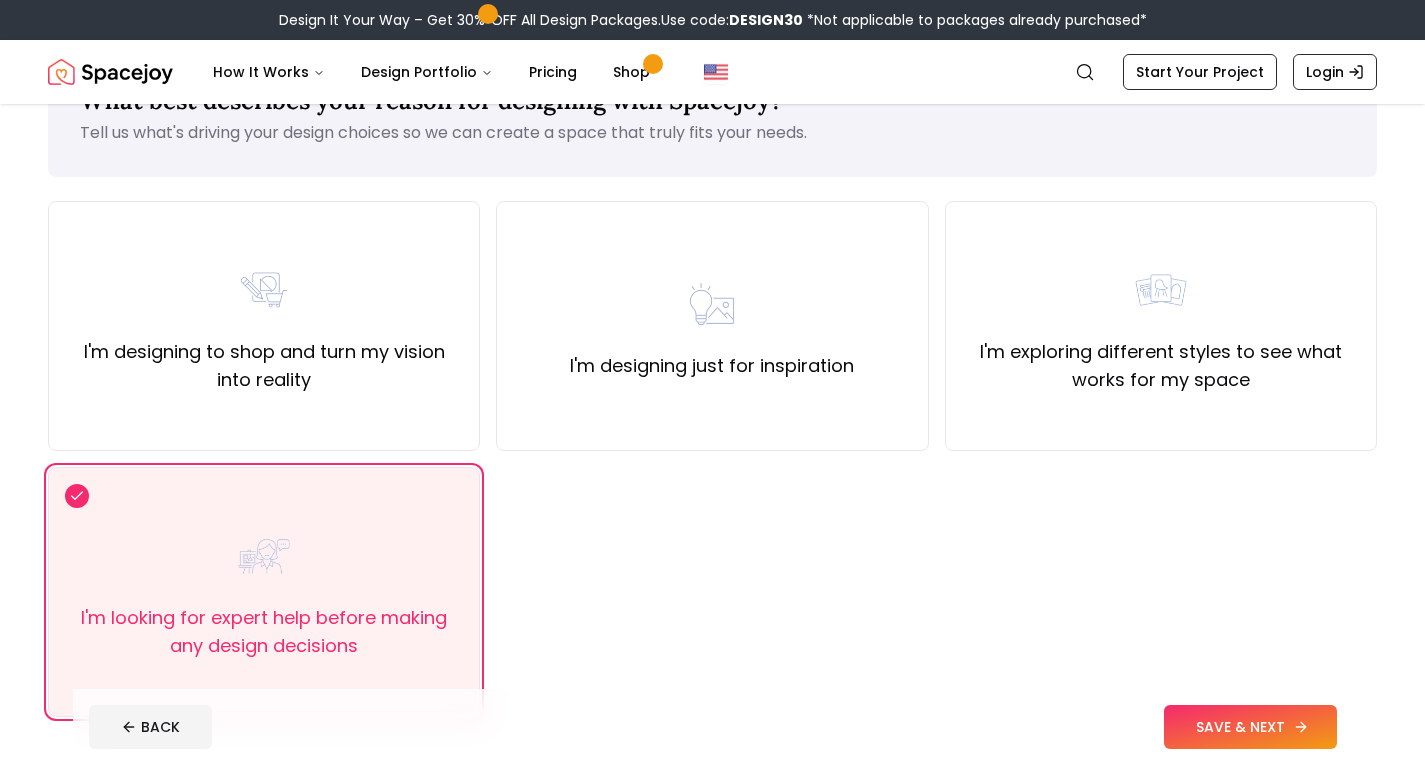 click on "SAVE & NEXT" at bounding box center [1250, 727] 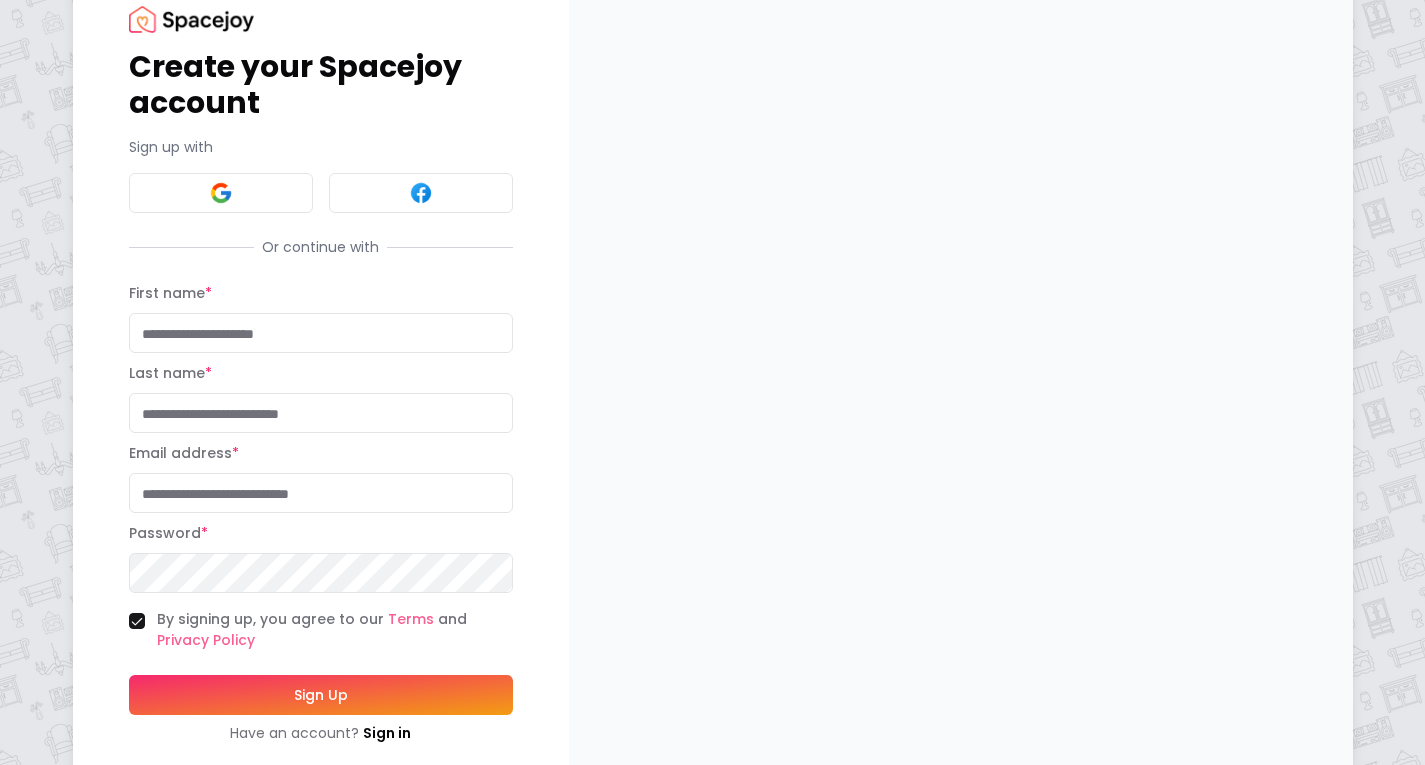 scroll, scrollTop: 0, scrollLeft: 0, axis: both 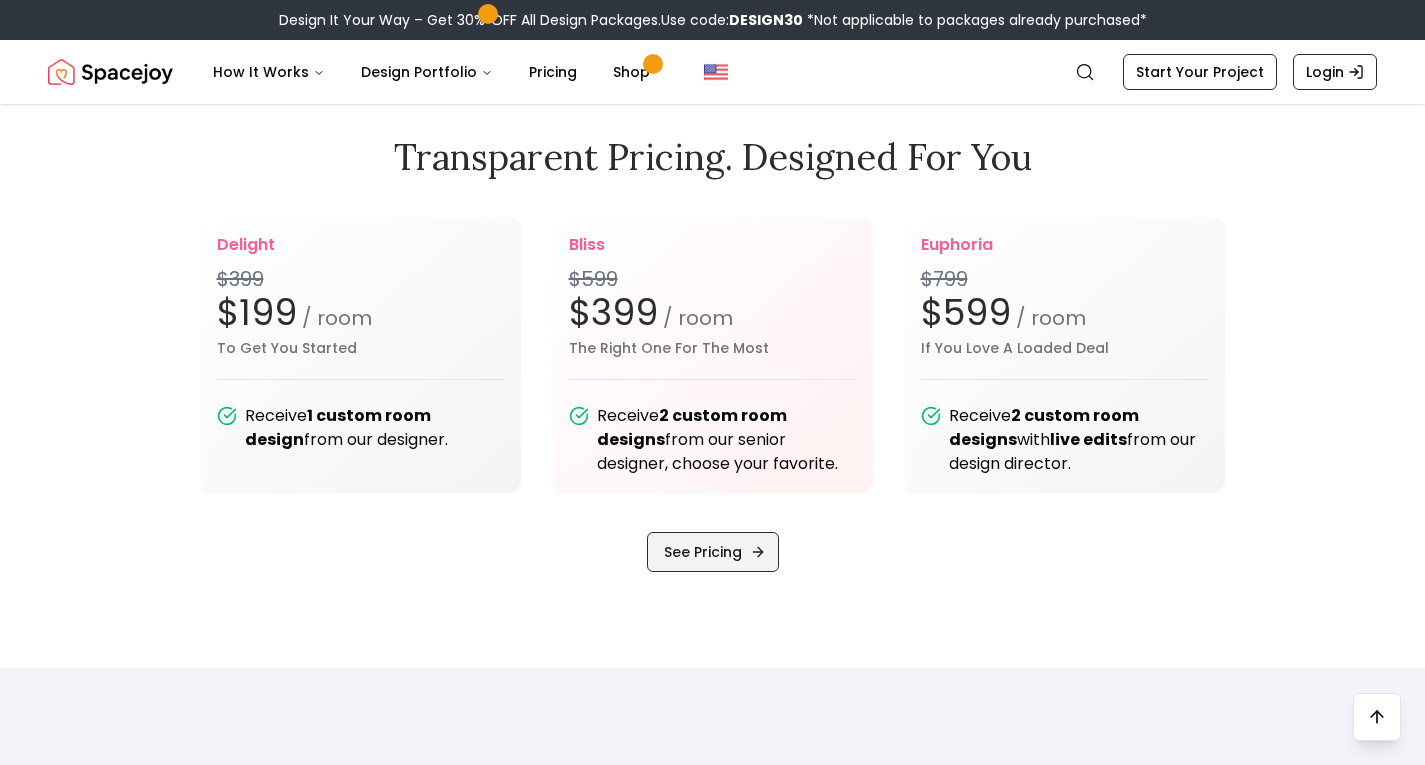 click on "See Pricing" at bounding box center [713, 552] 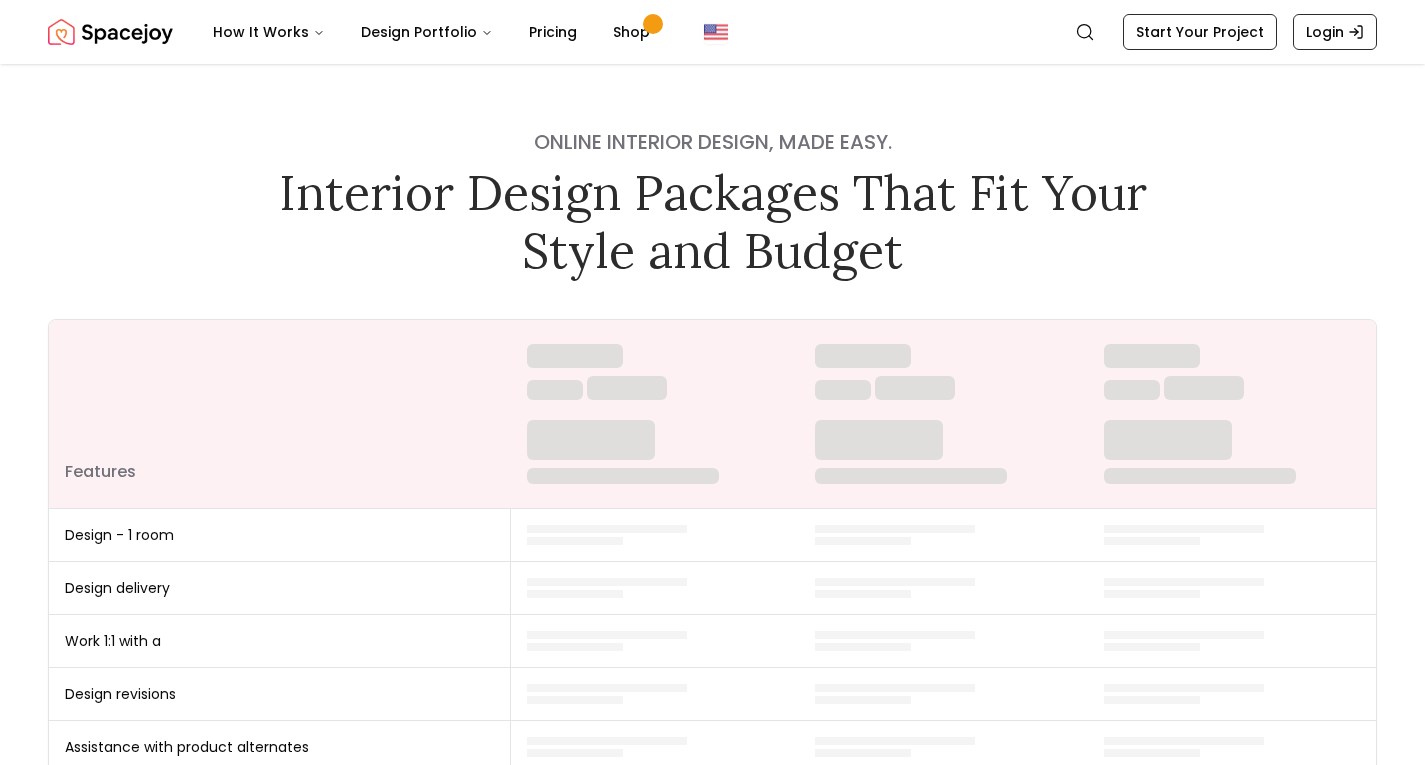 scroll, scrollTop: 0, scrollLeft: 0, axis: both 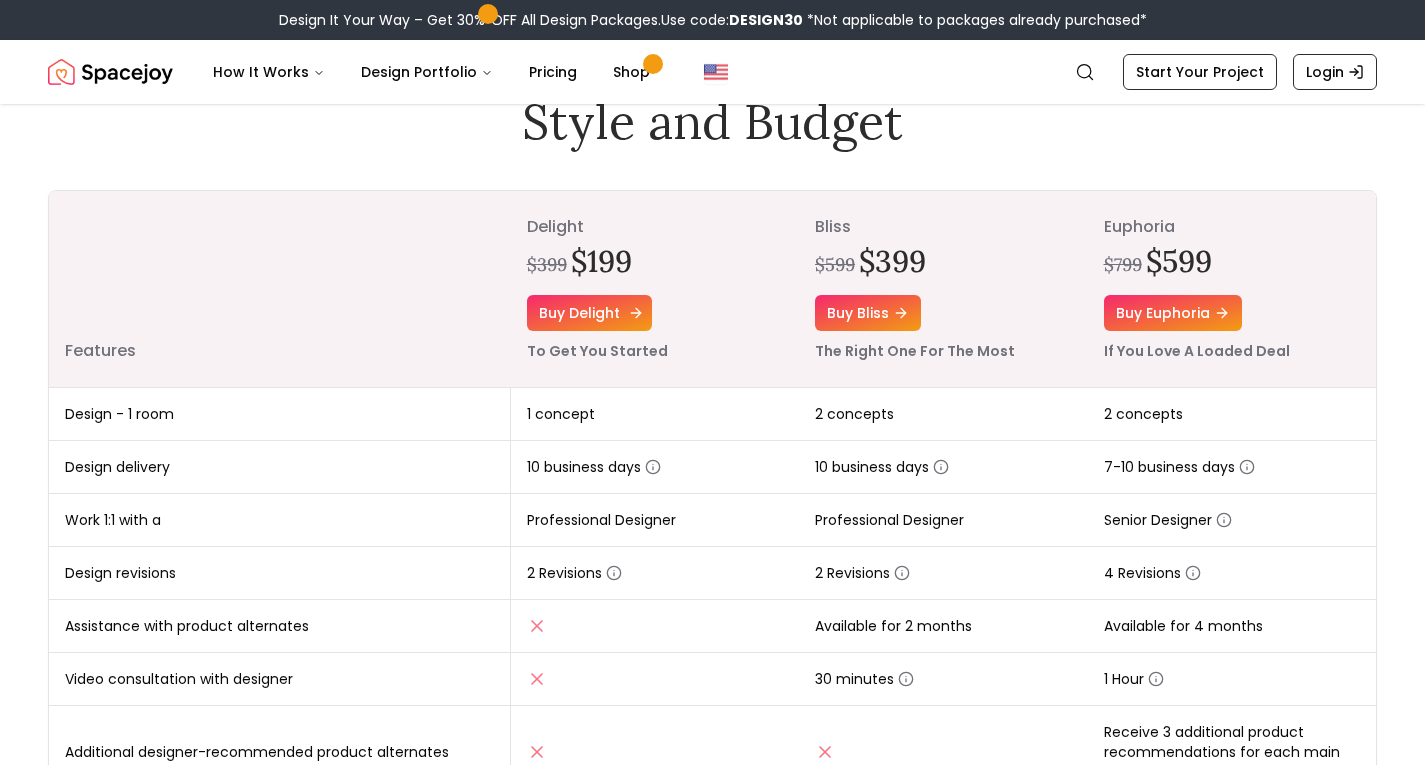 click on "Buy delight" at bounding box center [589, 313] 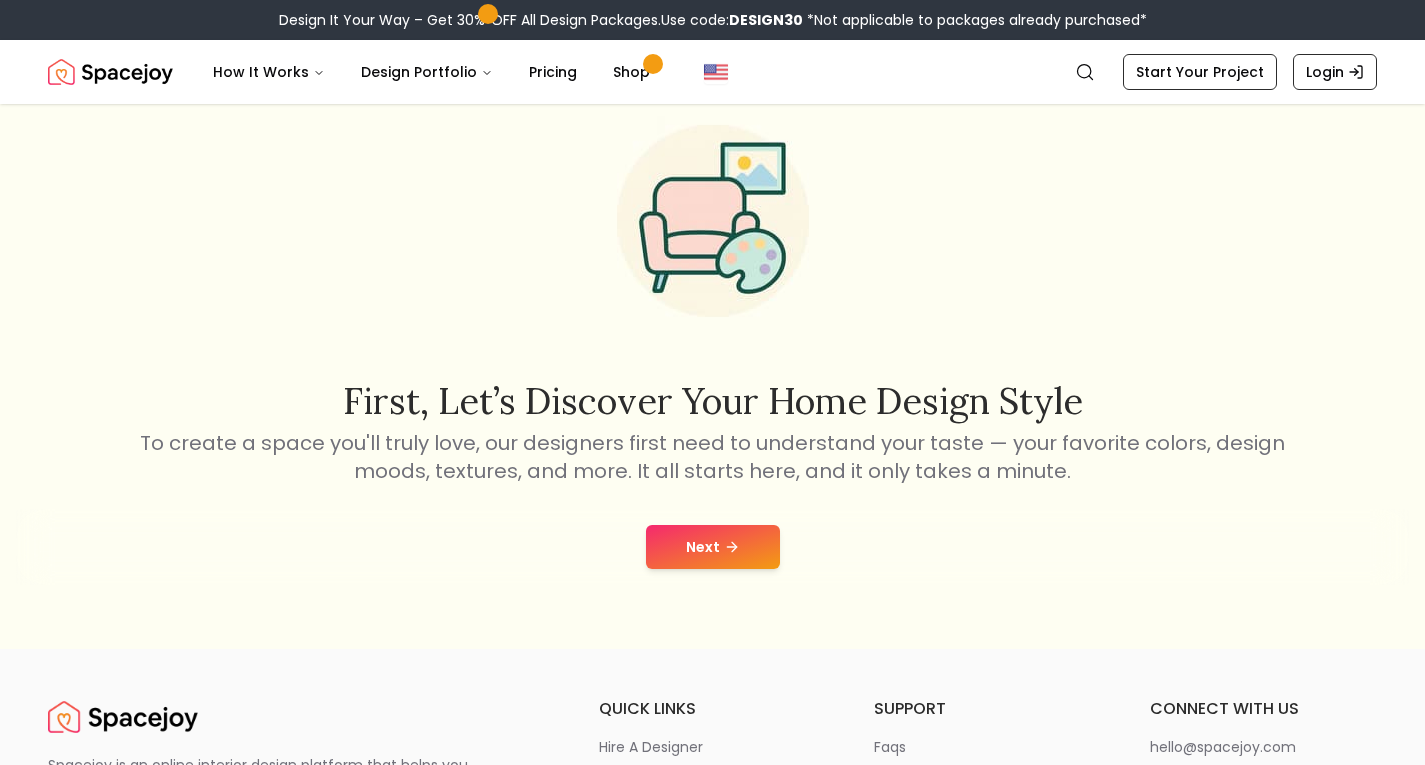 scroll, scrollTop: 84, scrollLeft: 0, axis: vertical 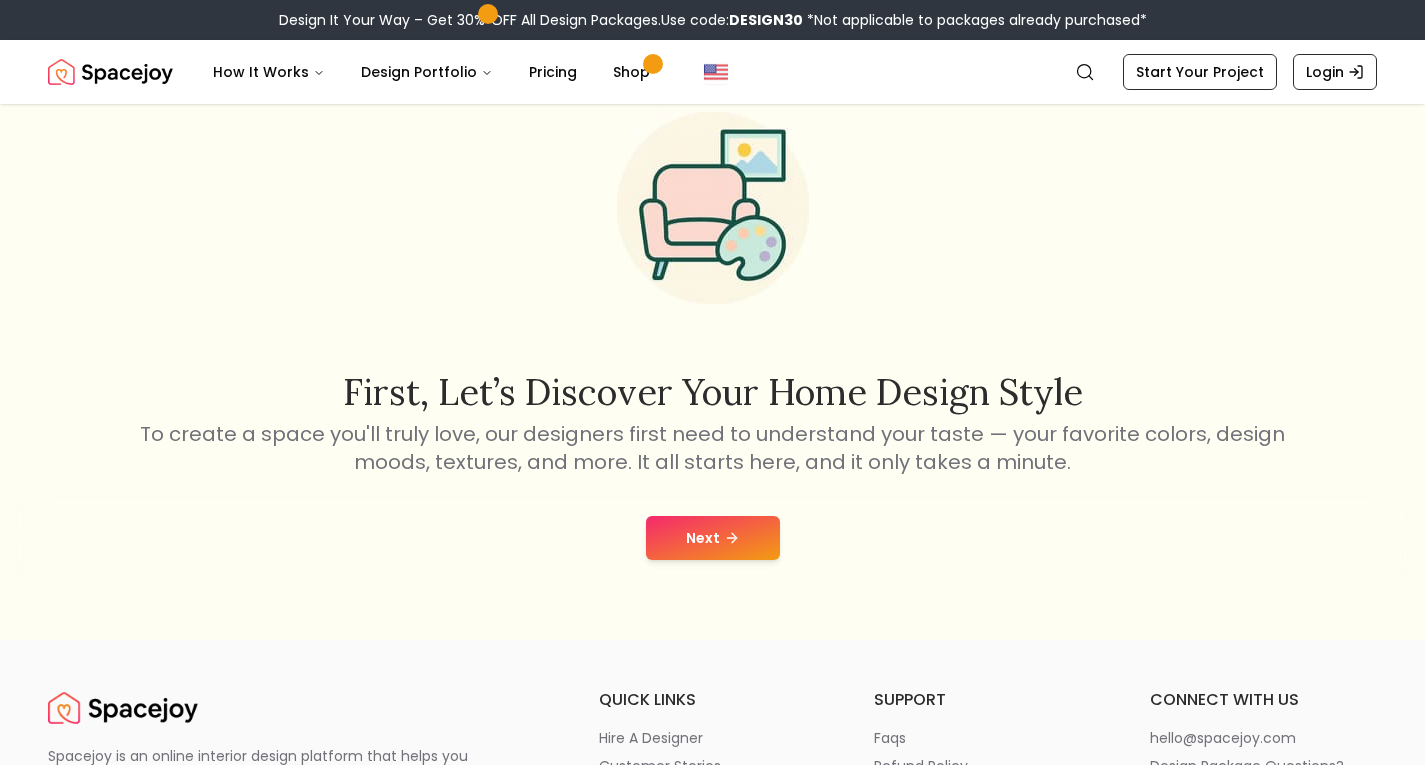 click on "Next" at bounding box center [713, 538] 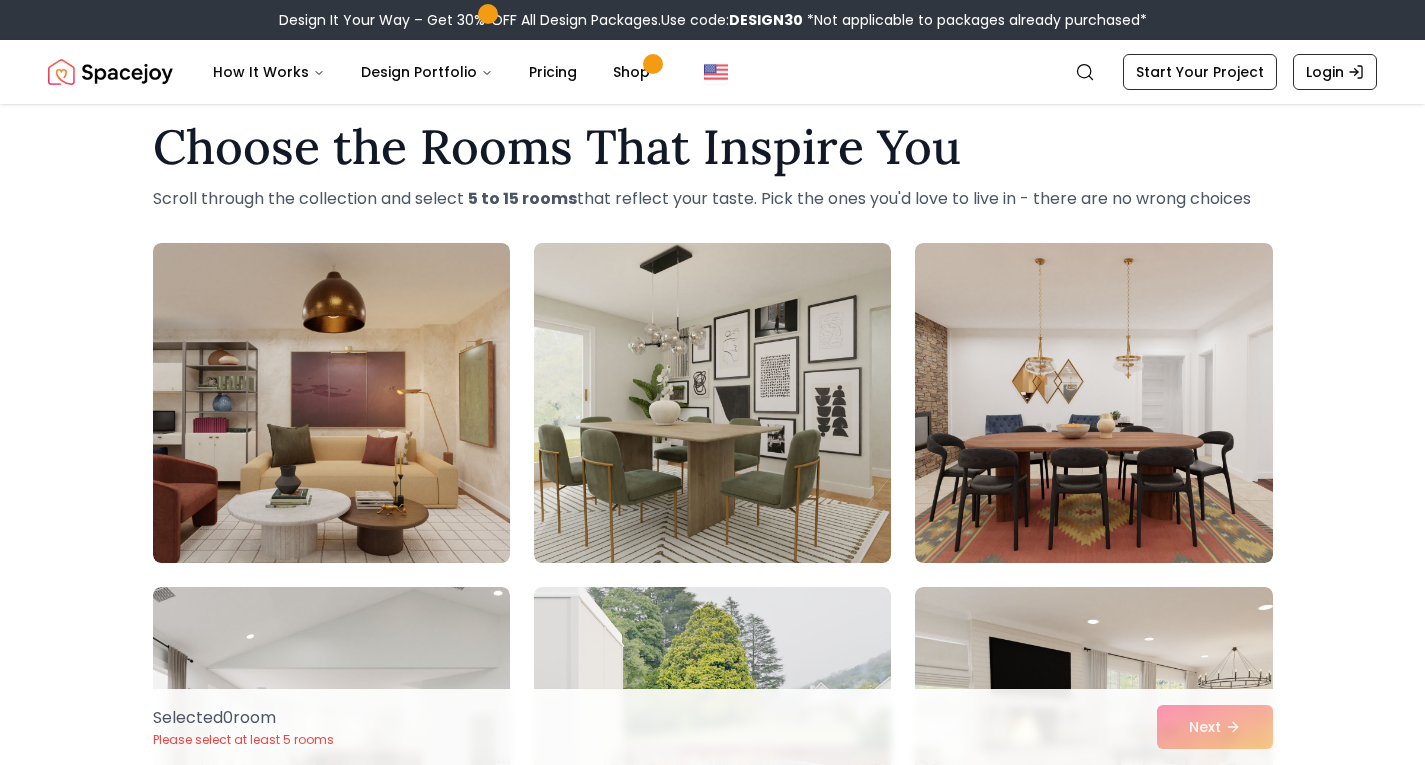 scroll, scrollTop: 0, scrollLeft: 0, axis: both 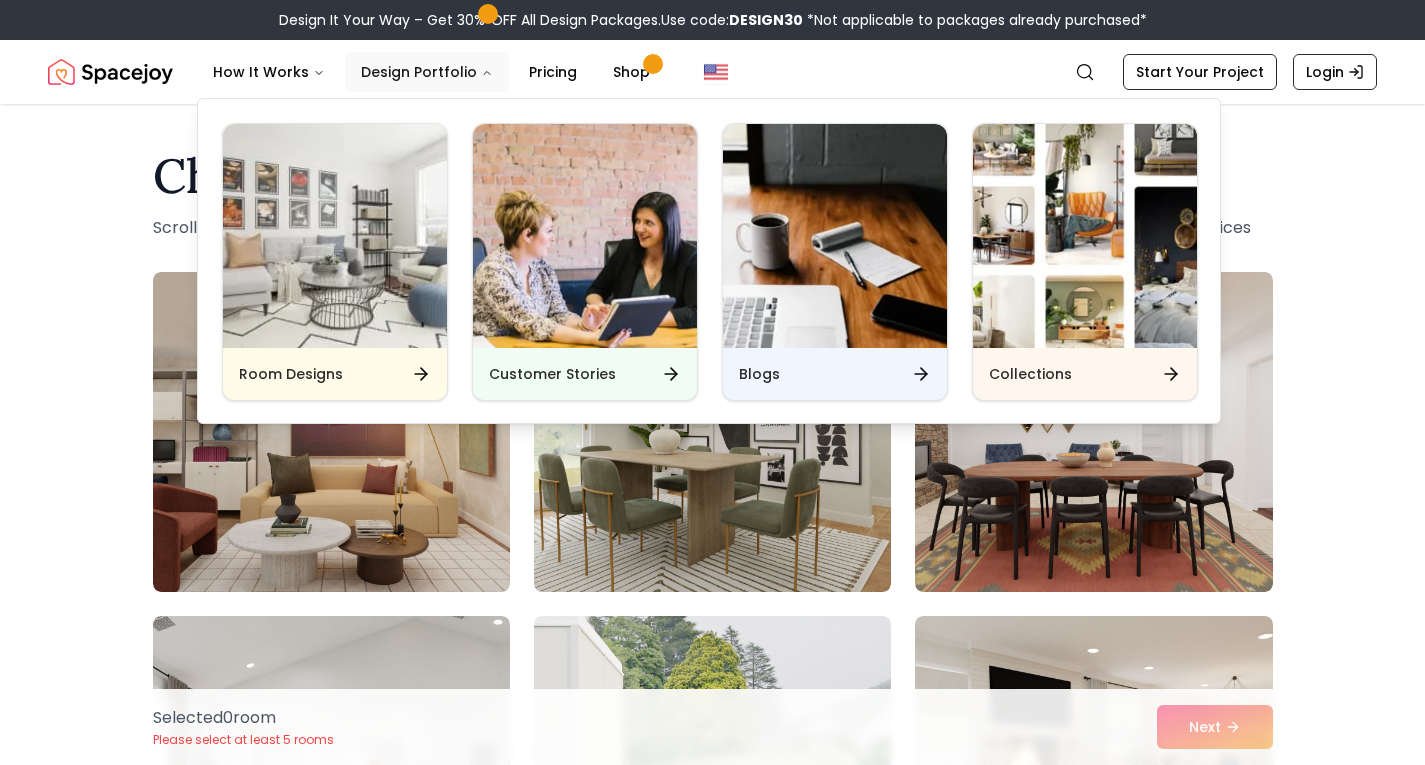 click on "Design Portfolio" at bounding box center (427, 72) 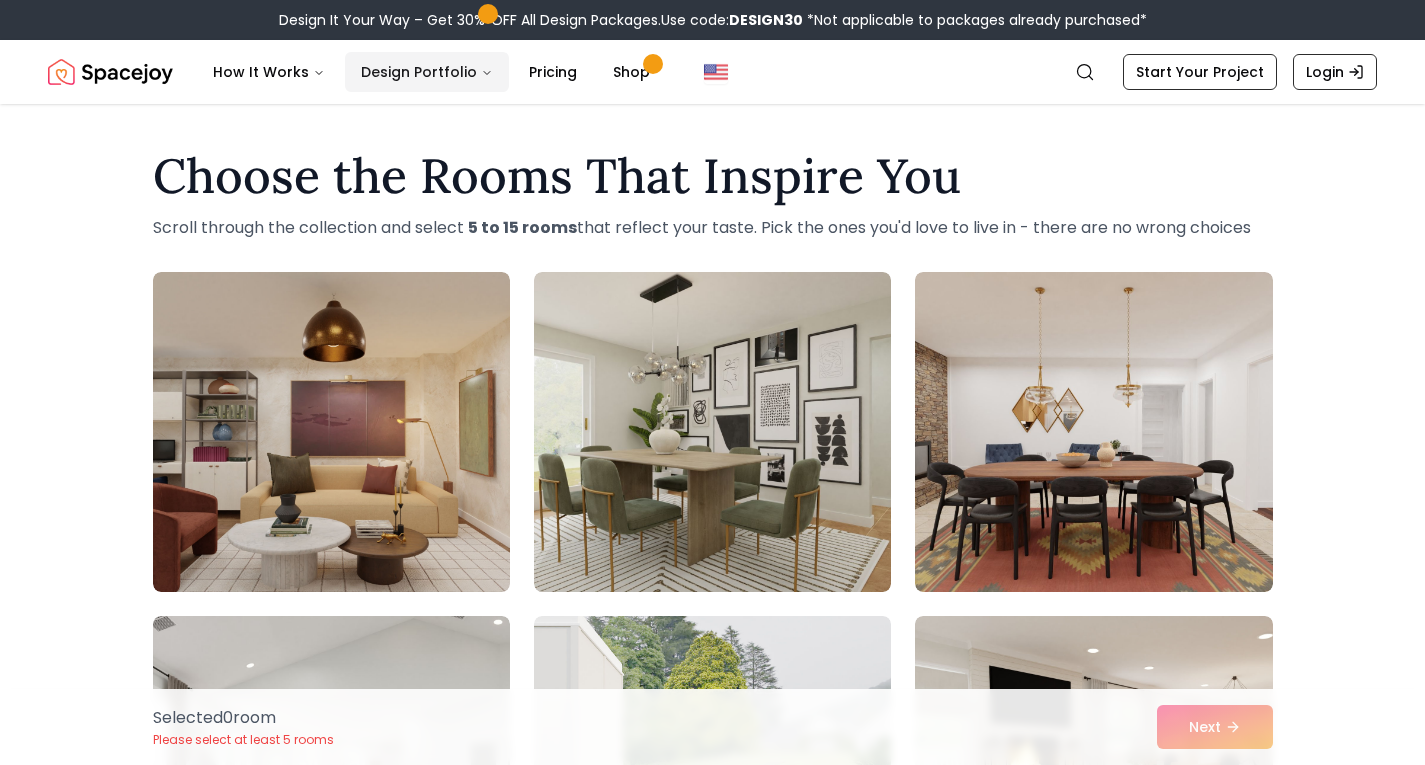 click on "Design Portfolio" at bounding box center [427, 72] 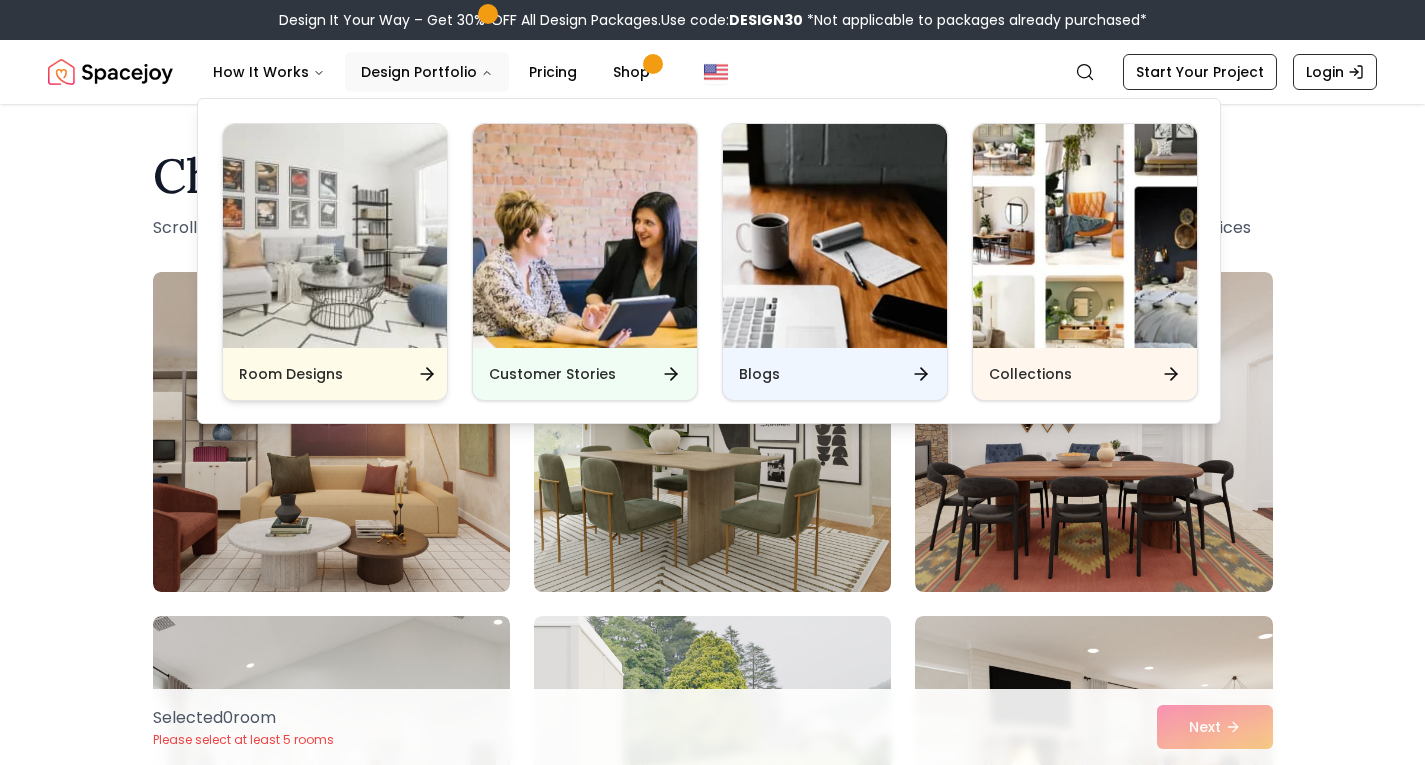 click on "Room Designs" at bounding box center [335, 374] 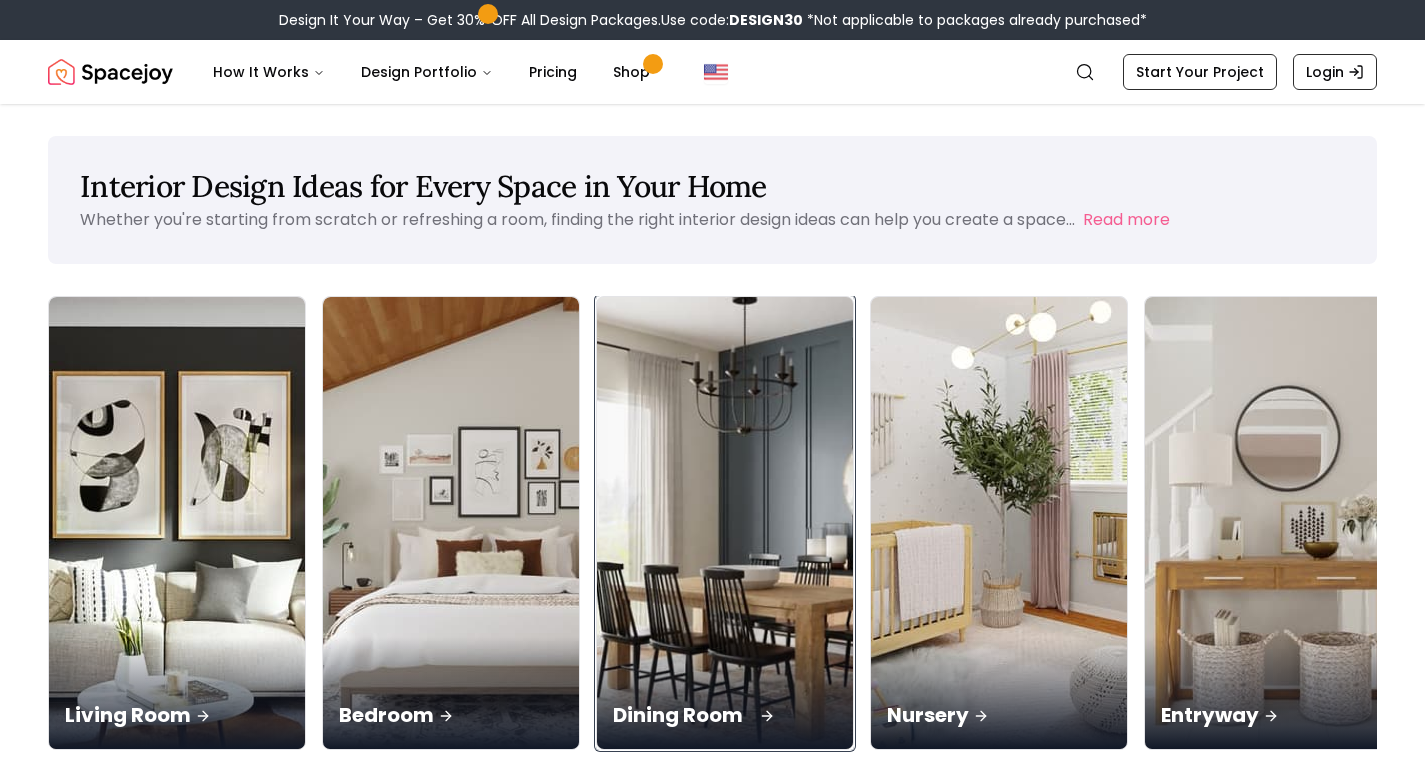 click on "Dining Room" at bounding box center (725, 715) 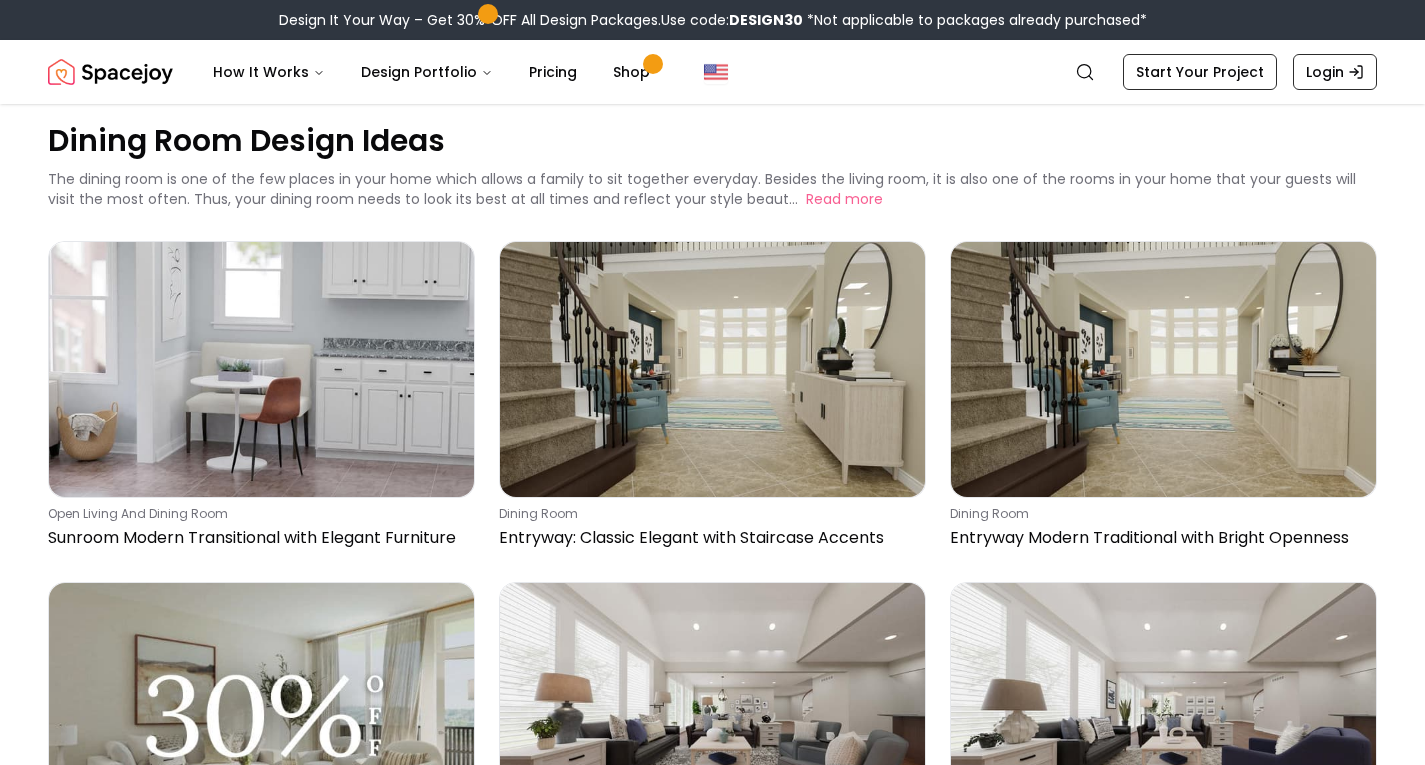 scroll, scrollTop: 0, scrollLeft: 0, axis: both 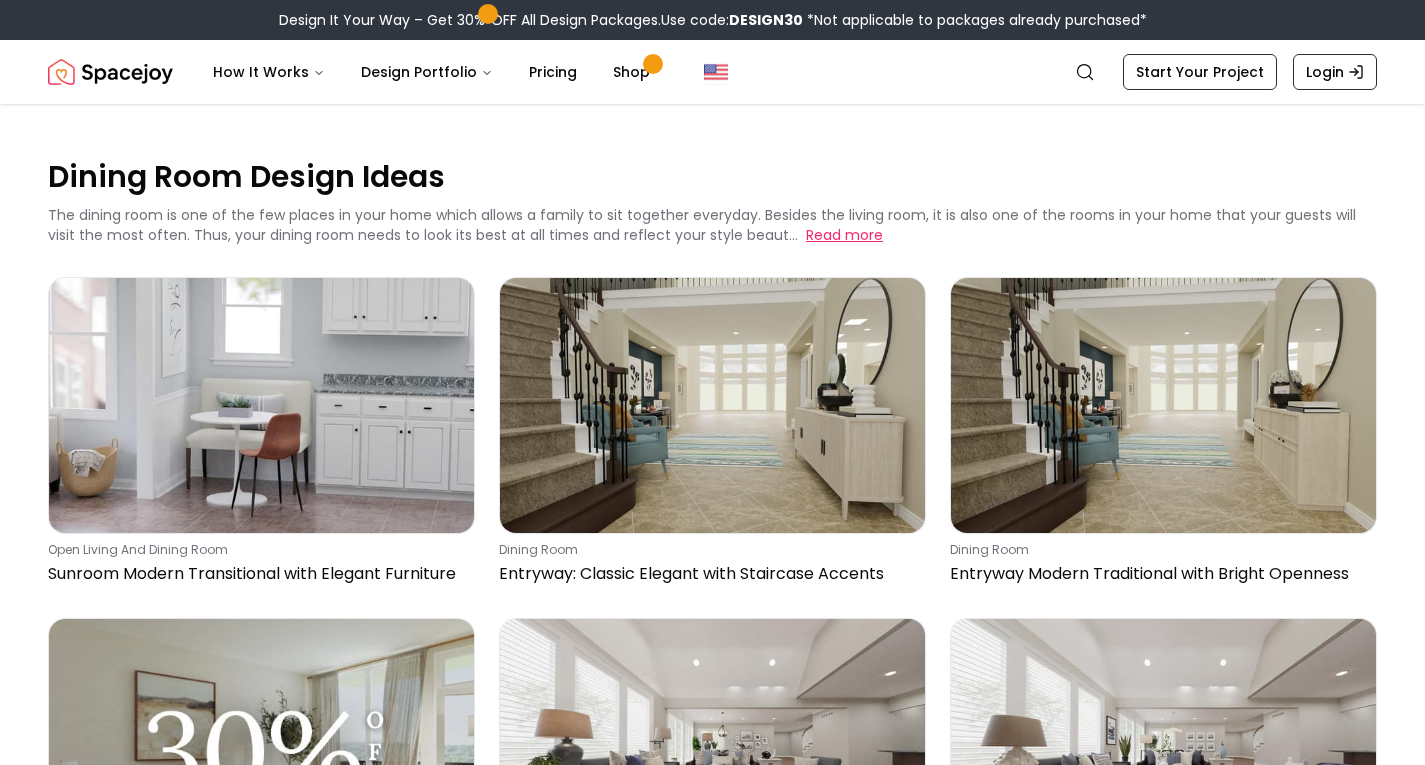 click on "Read more" at bounding box center [844, 235] 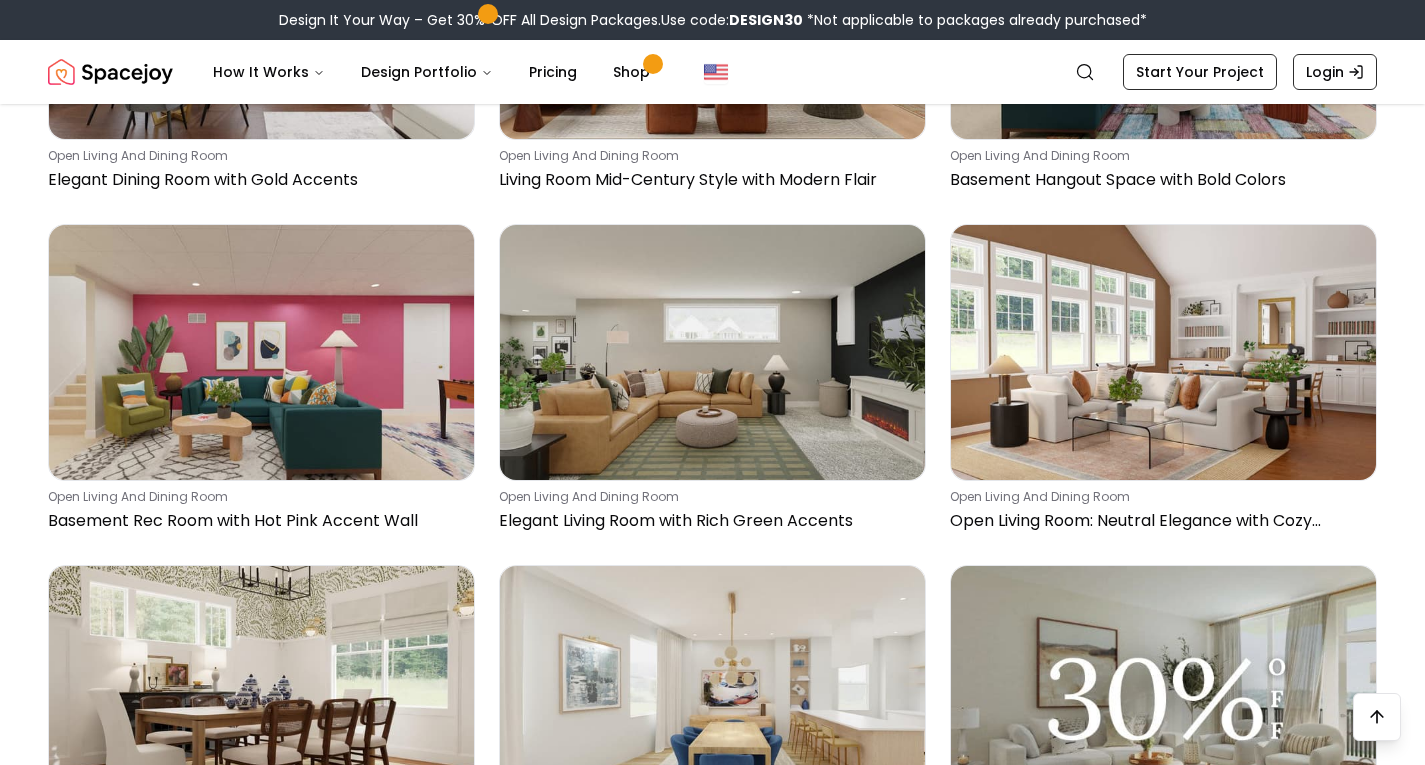 scroll, scrollTop: 3044, scrollLeft: 0, axis: vertical 